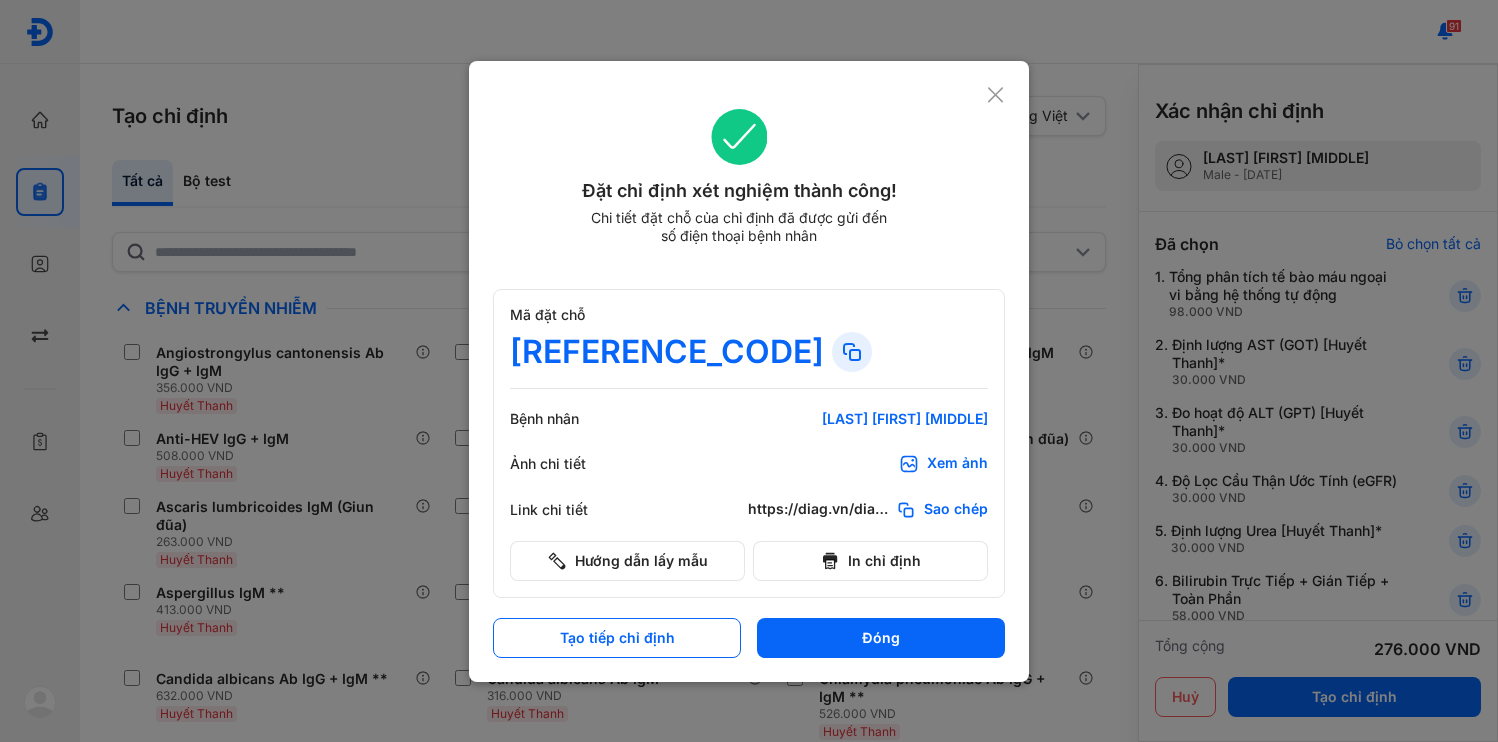 scroll, scrollTop: 0, scrollLeft: 0, axis: both 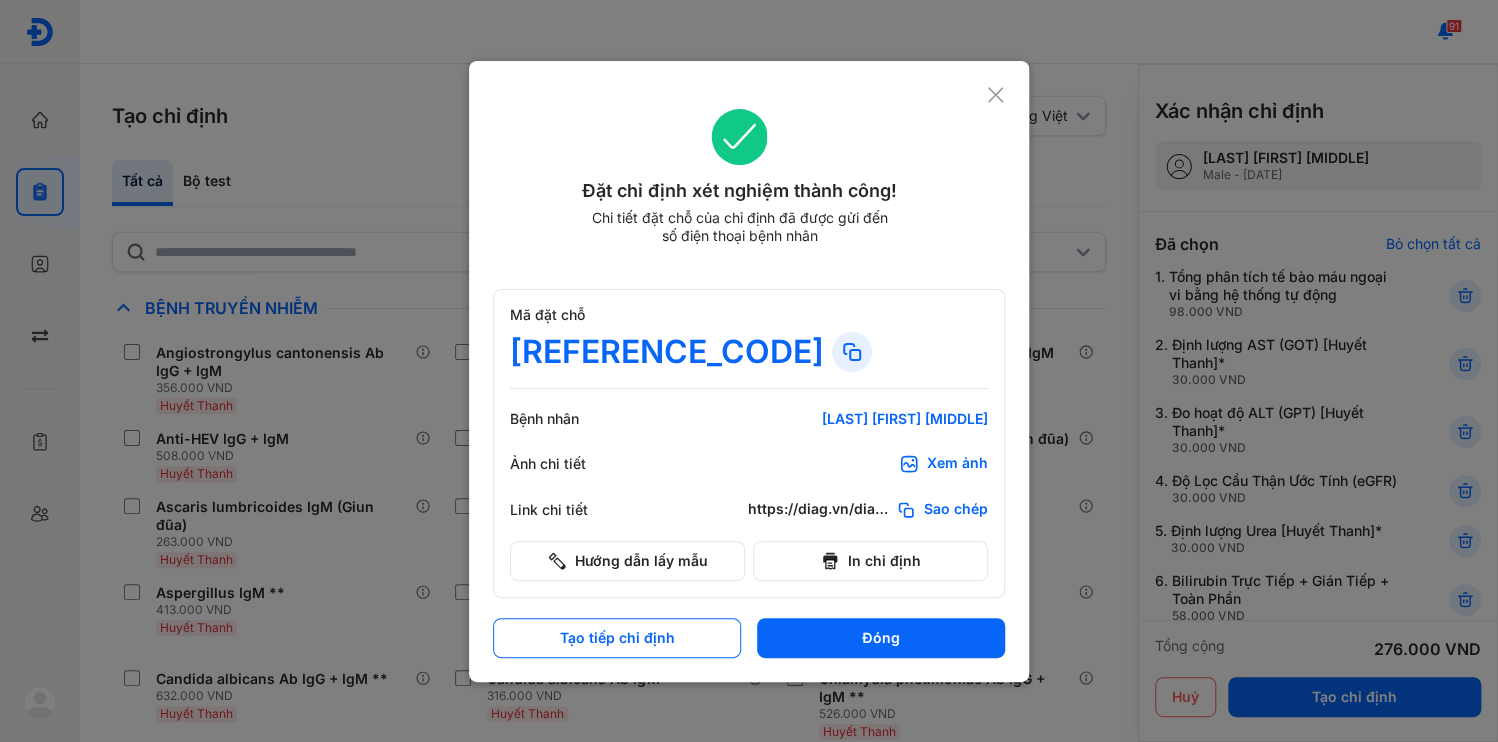 click on "Đóng" at bounding box center [881, 638] 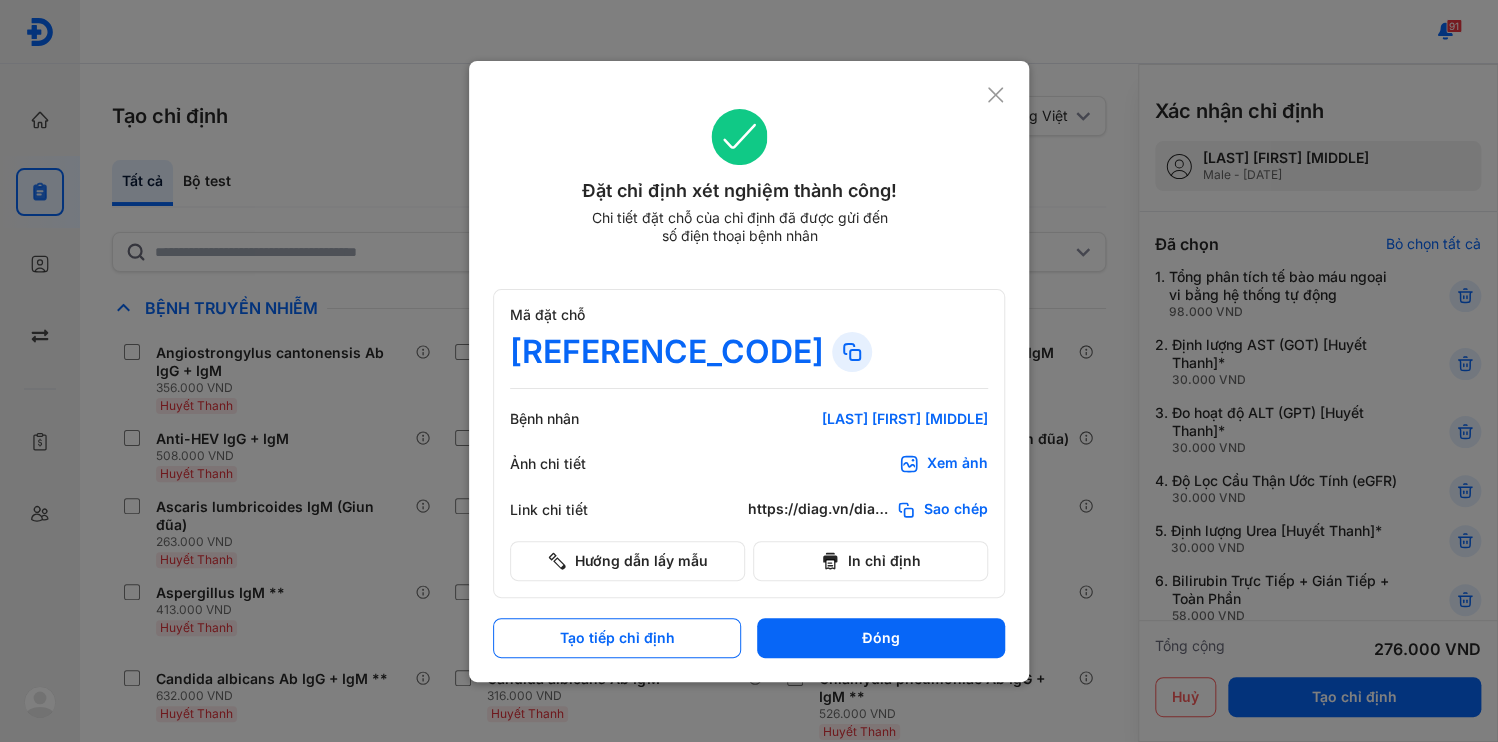 scroll, scrollTop: 0, scrollLeft: 0, axis: both 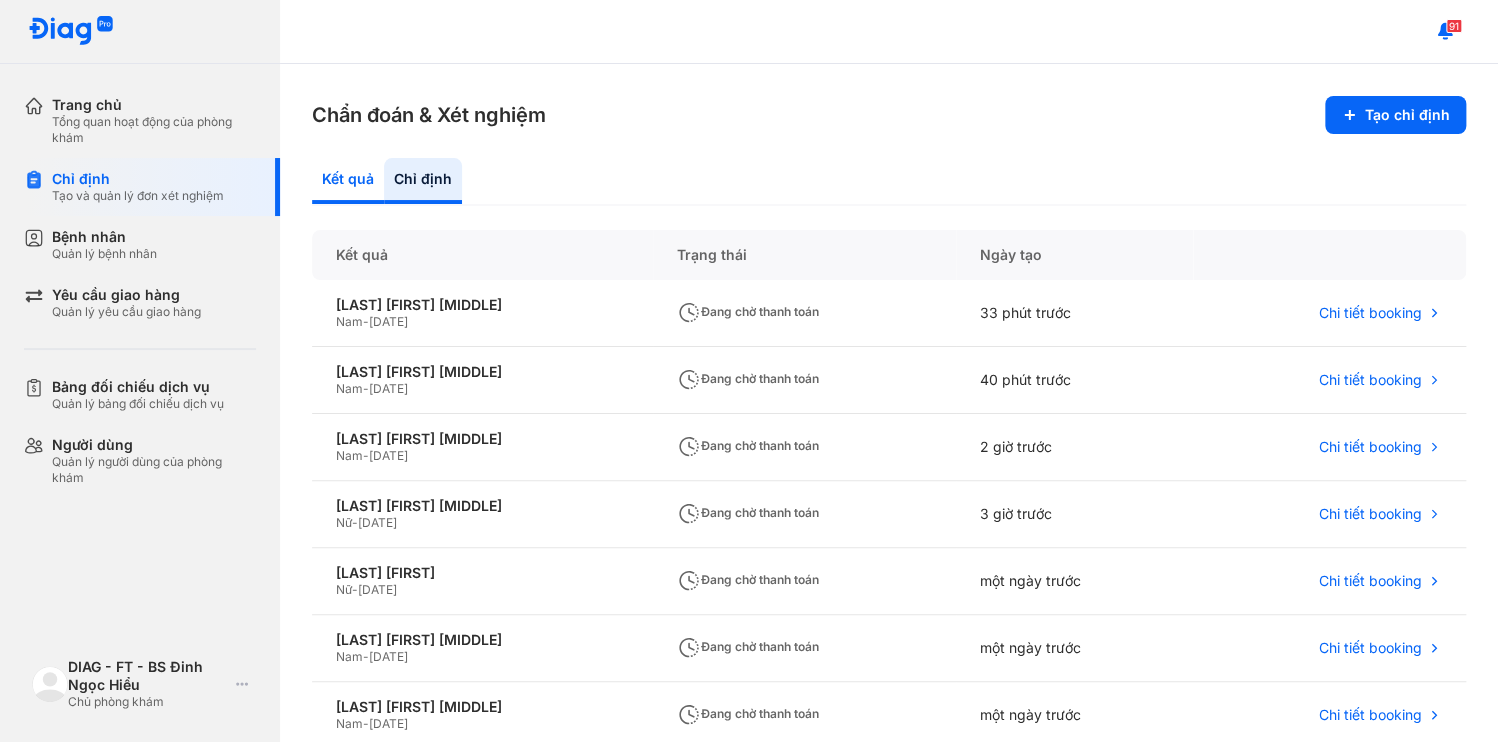 click on "Kết quả" 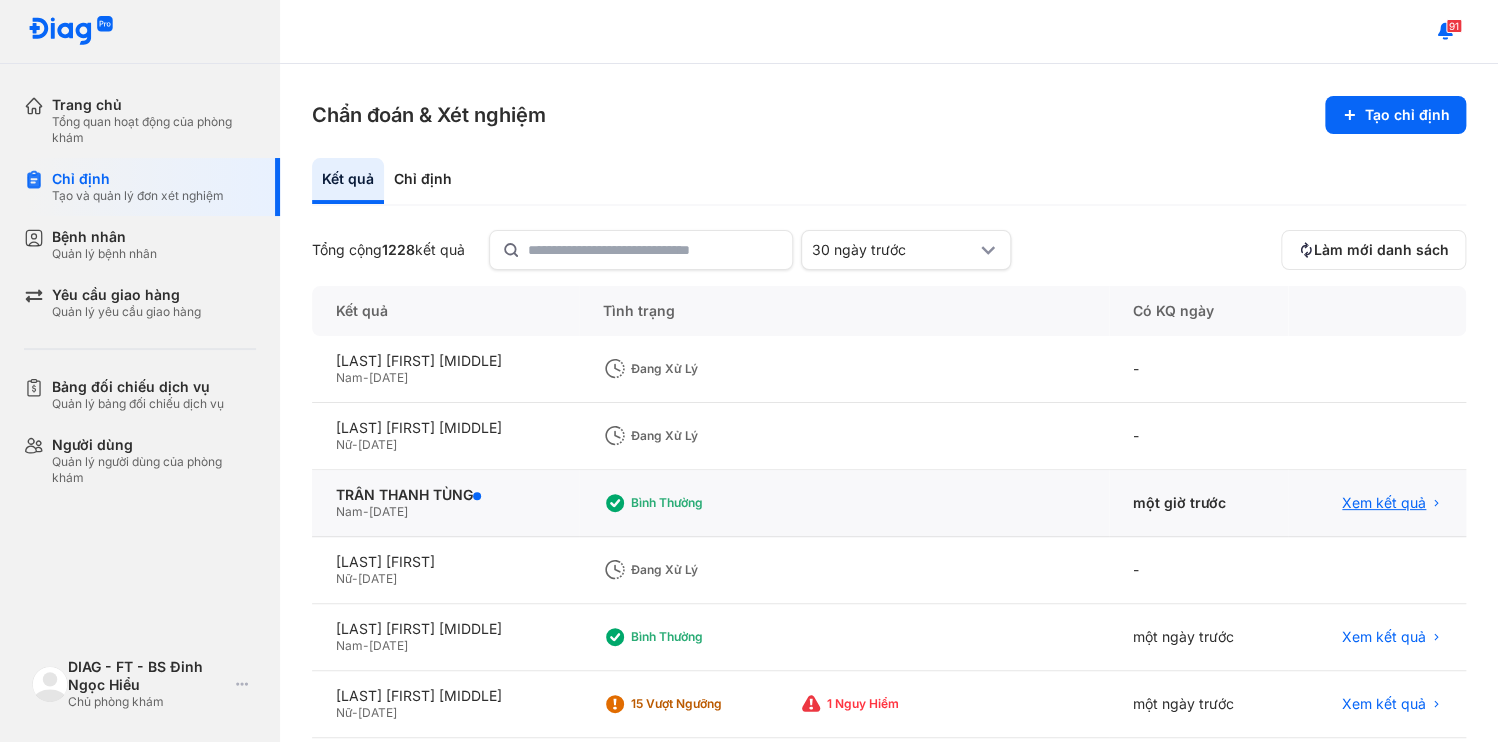 click on "Xem kết quả" at bounding box center [1384, 503] 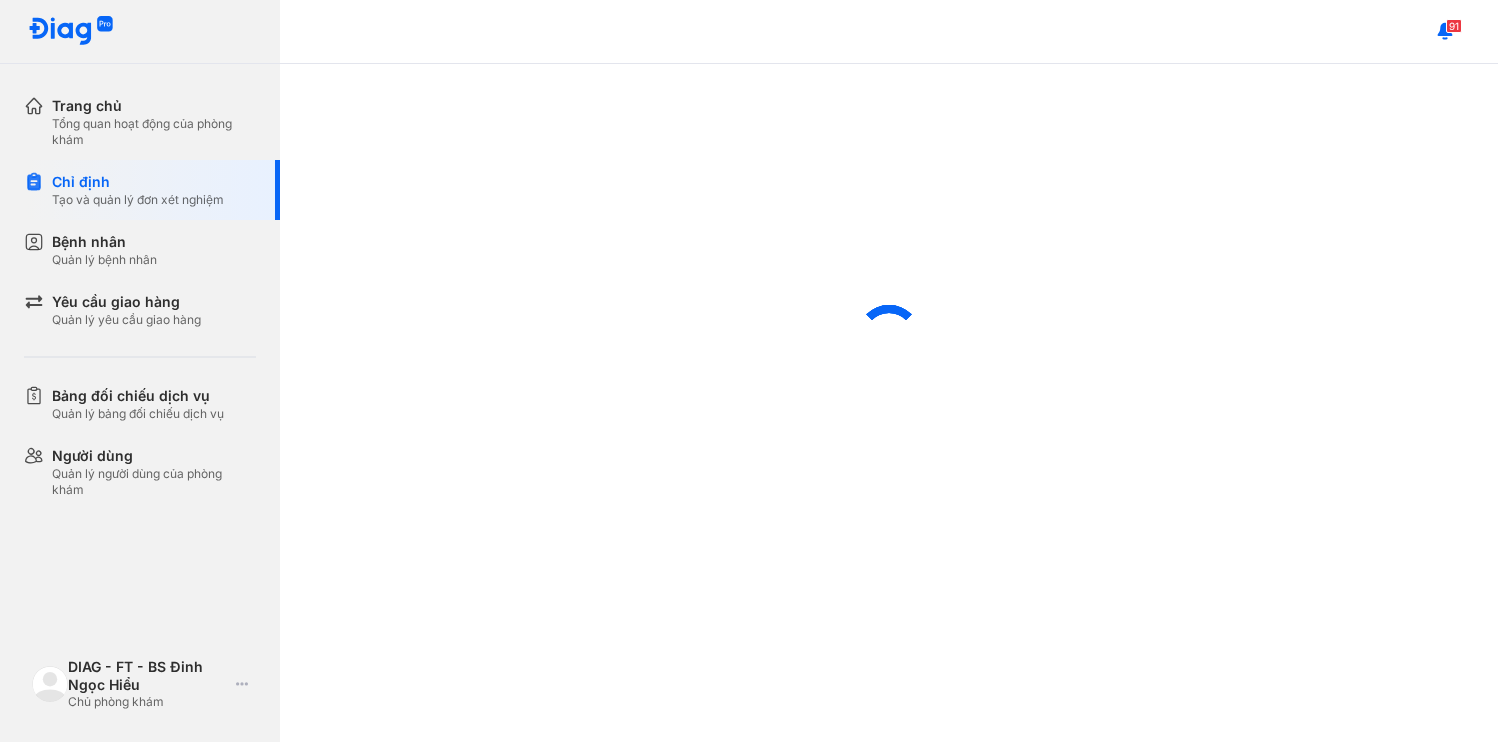 scroll, scrollTop: 0, scrollLeft: 0, axis: both 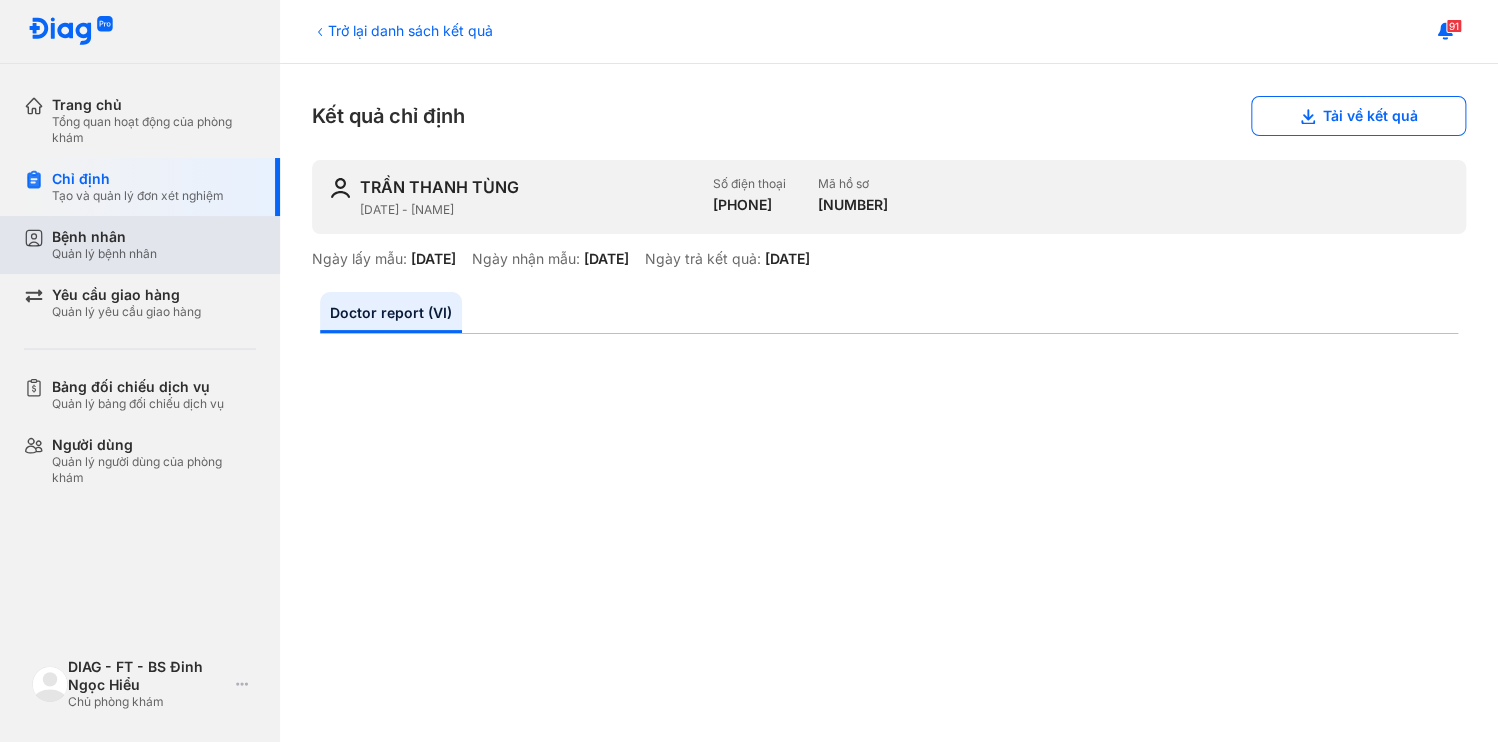 click on "Quản lý bệnh nhân" at bounding box center [104, 254] 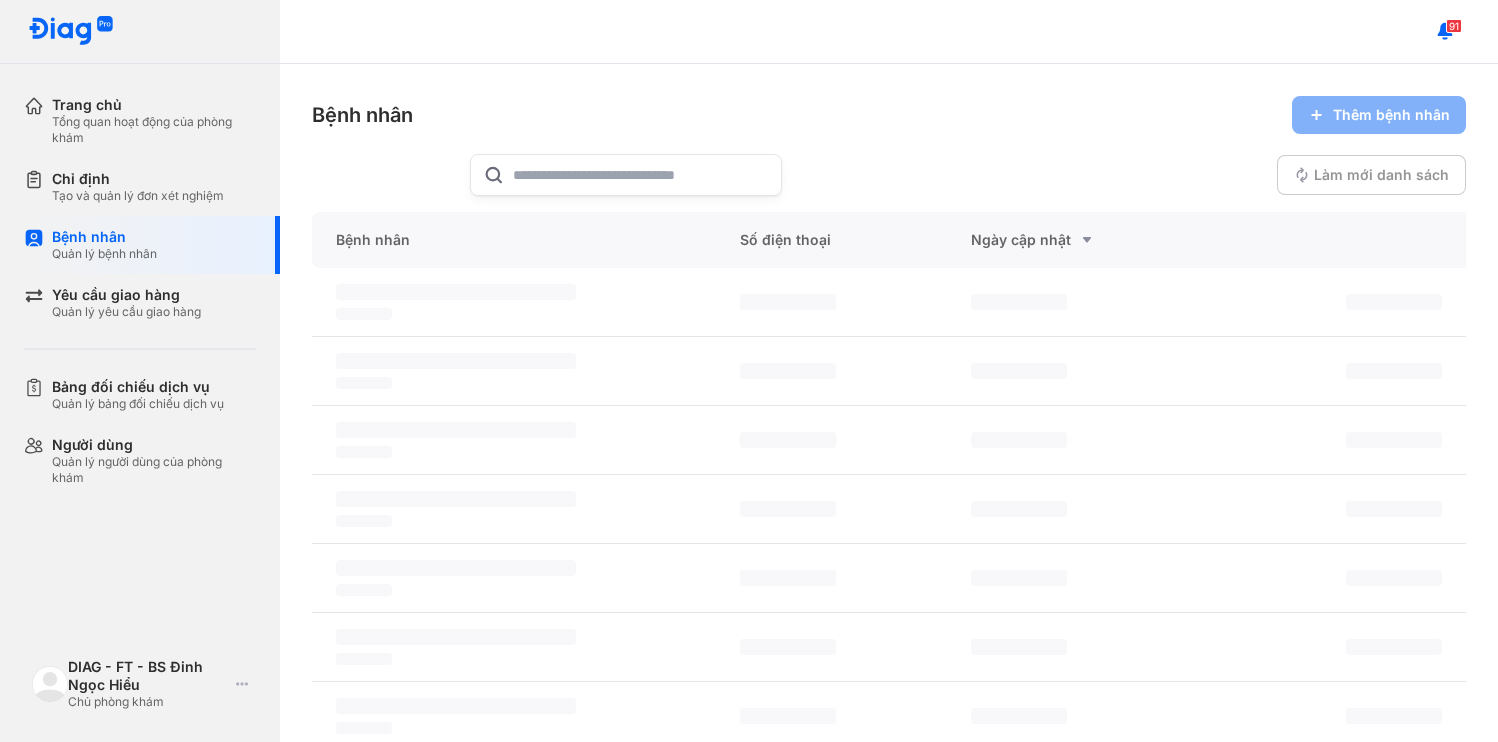 scroll, scrollTop: 0, scrollLeft: 0, axis: both 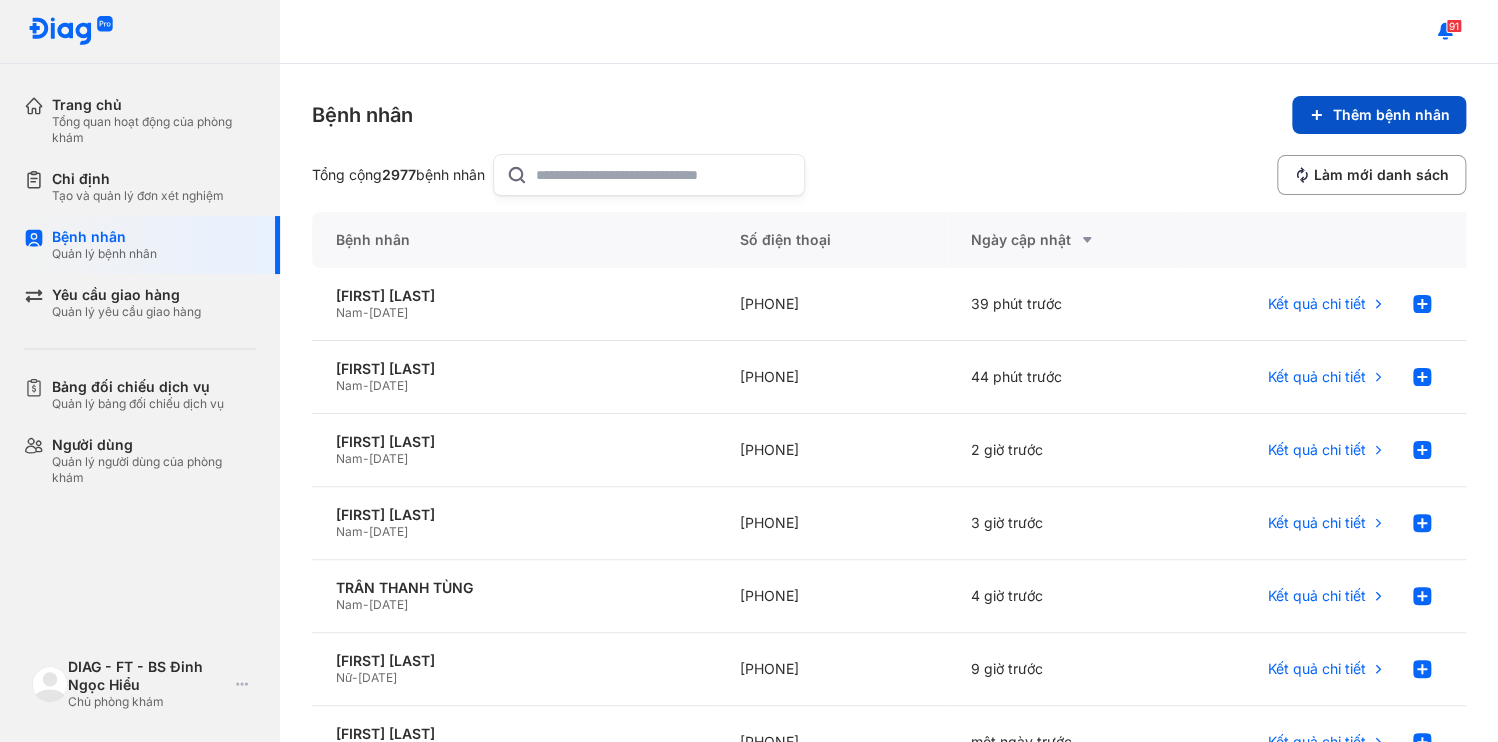 click on "Thêm bệnh nhân" at bounding box center (1379, 115) 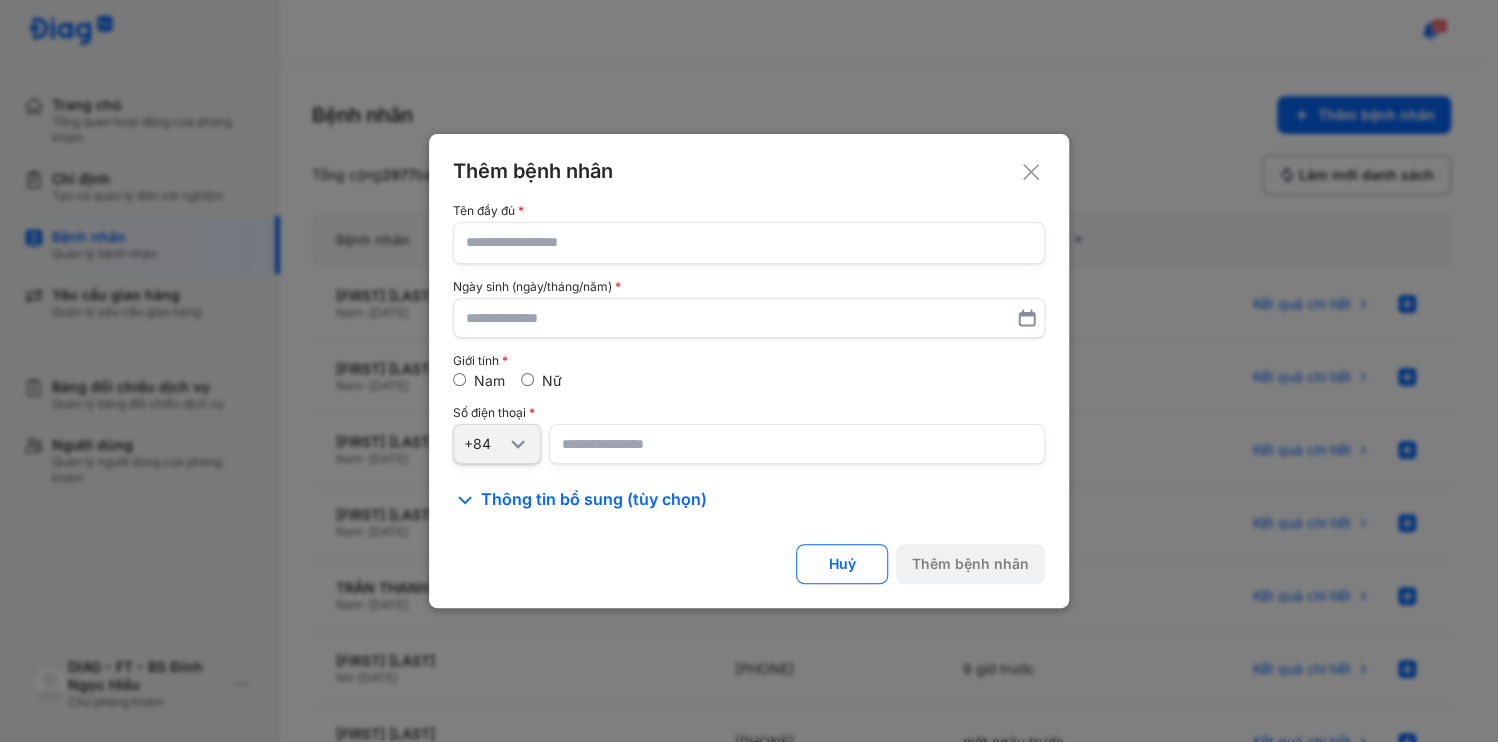 type 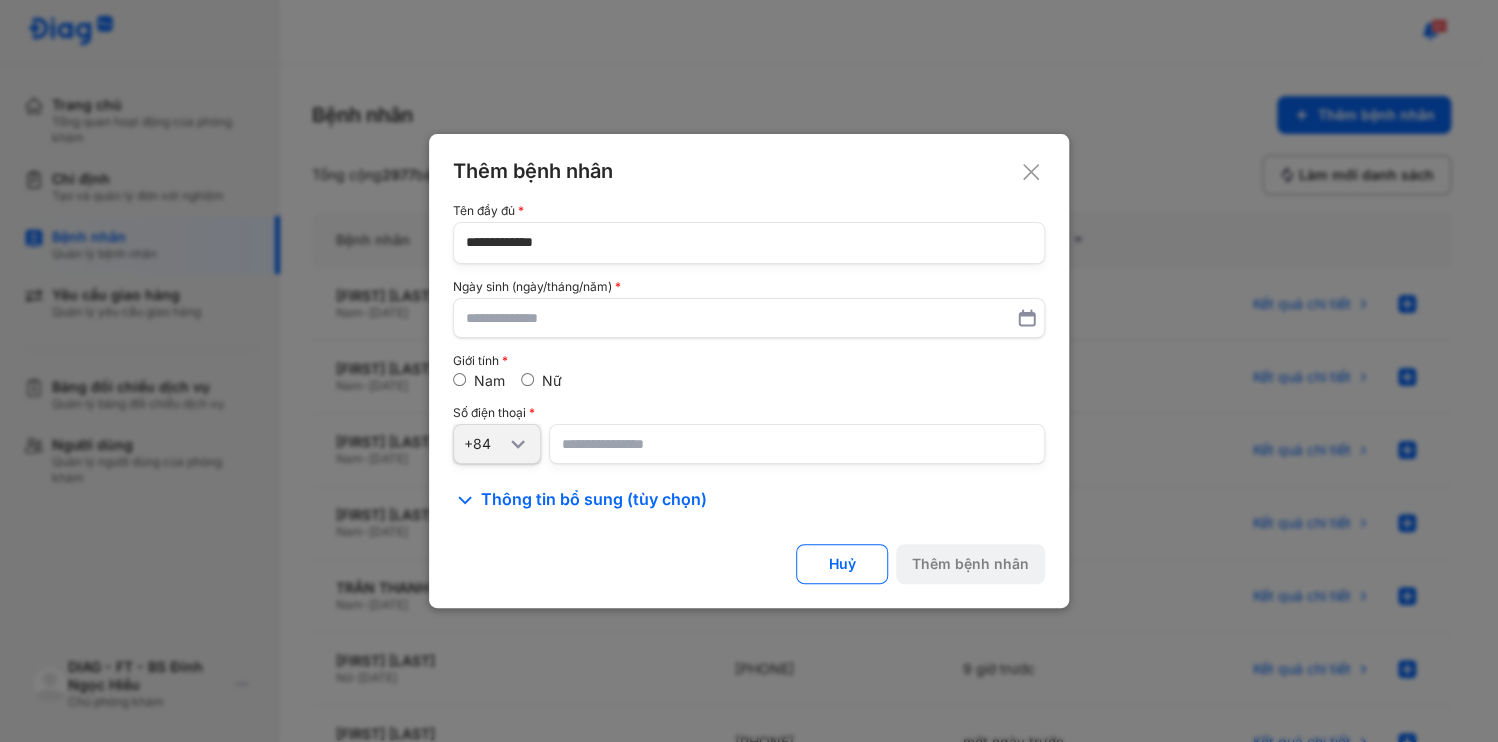 type on "**********" 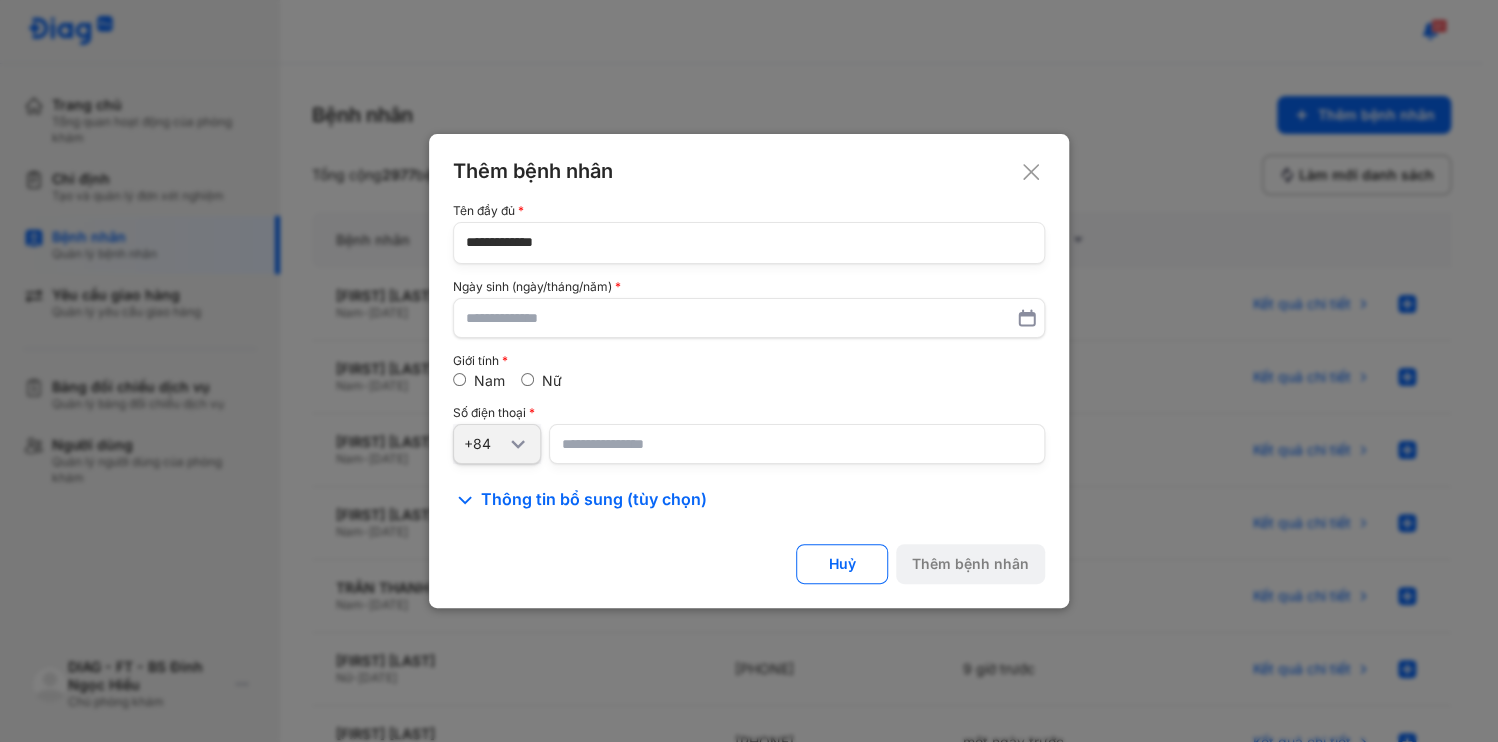 paste on "**********" 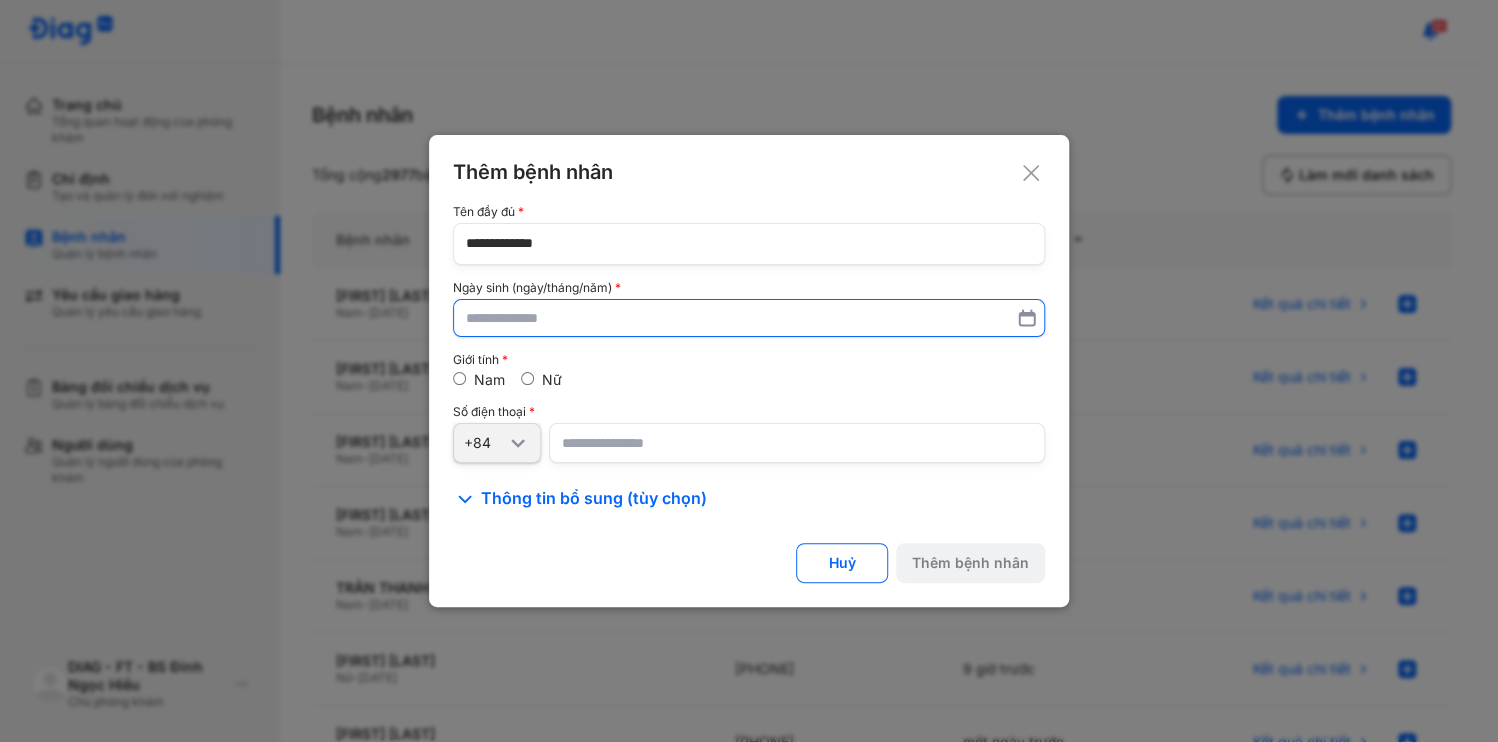 paste on "**********" 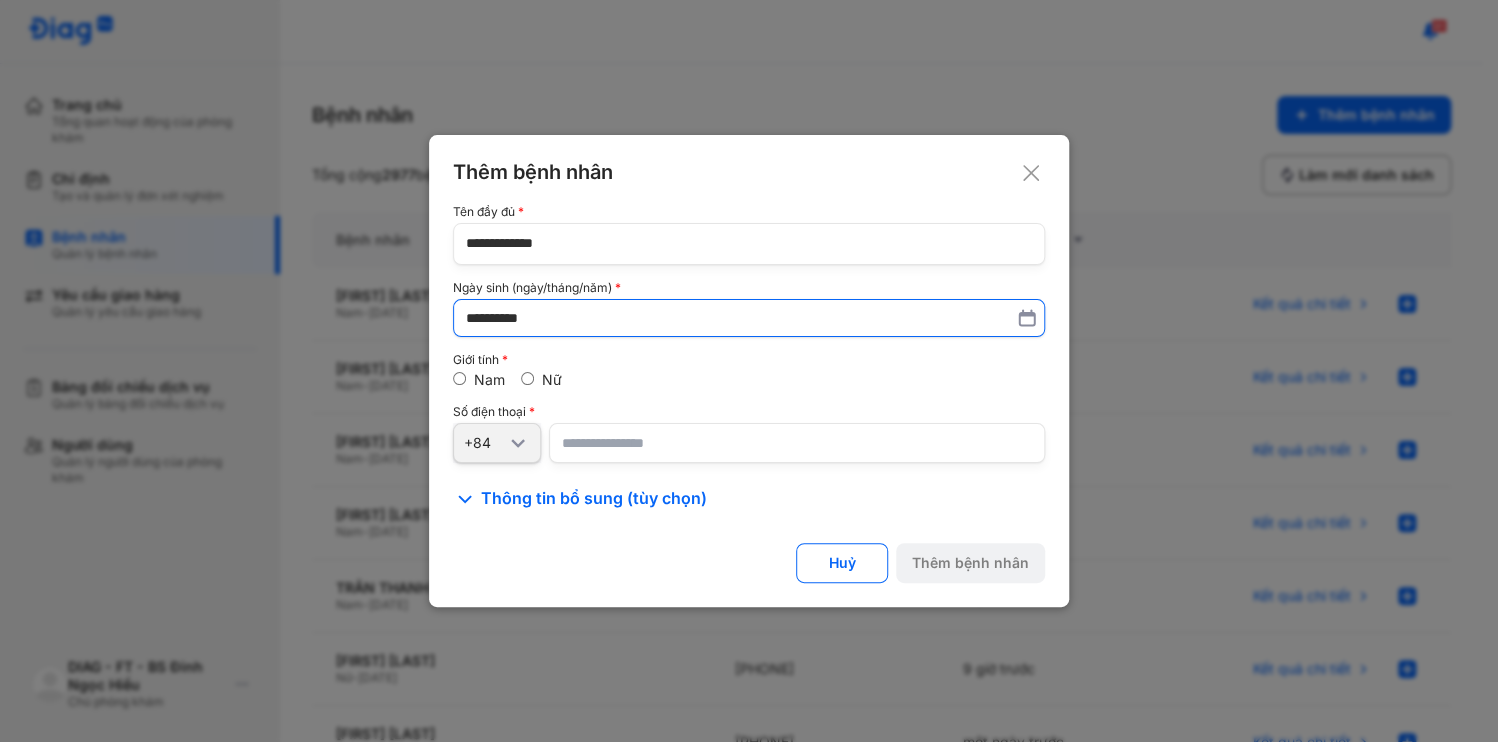 click on "**********" at bounding box center (749, 318) 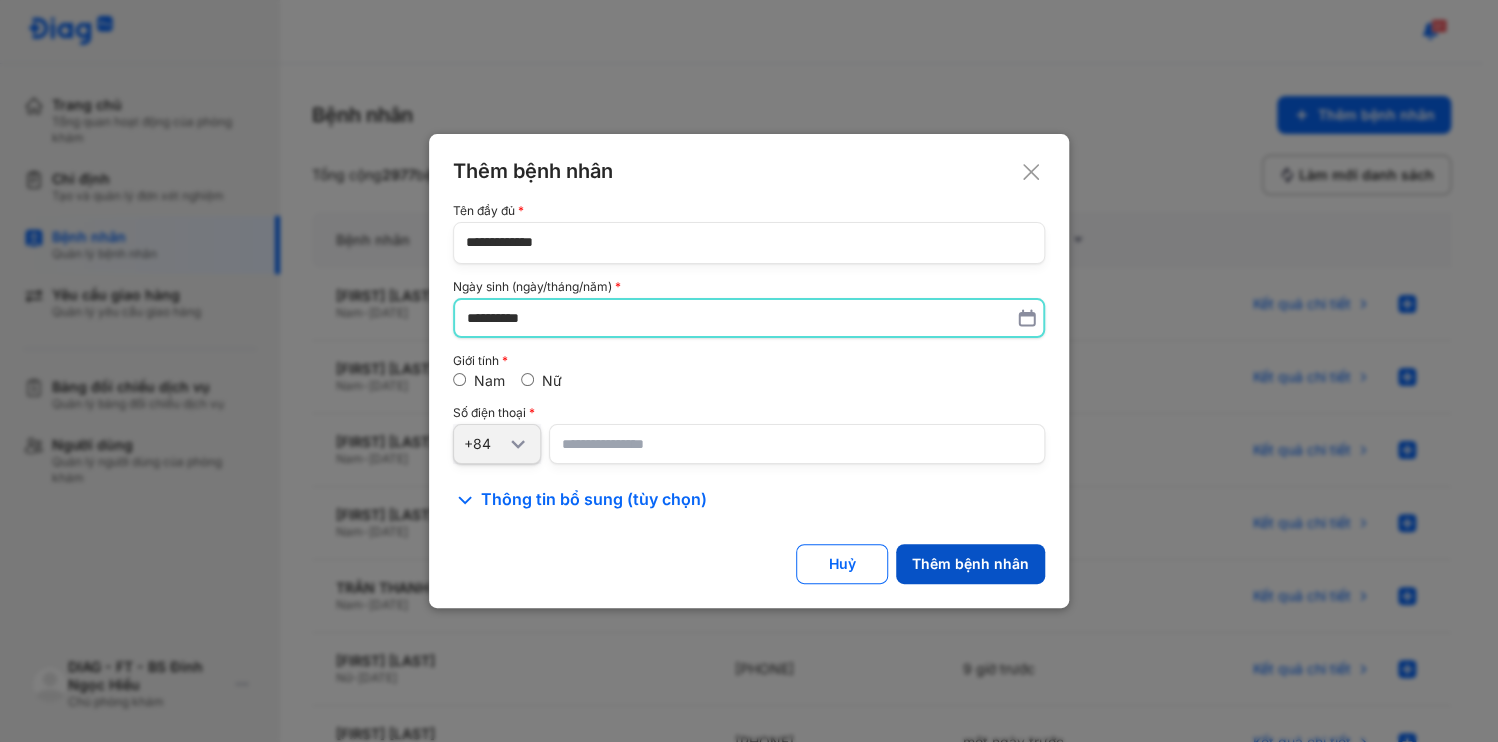 type on "**********" 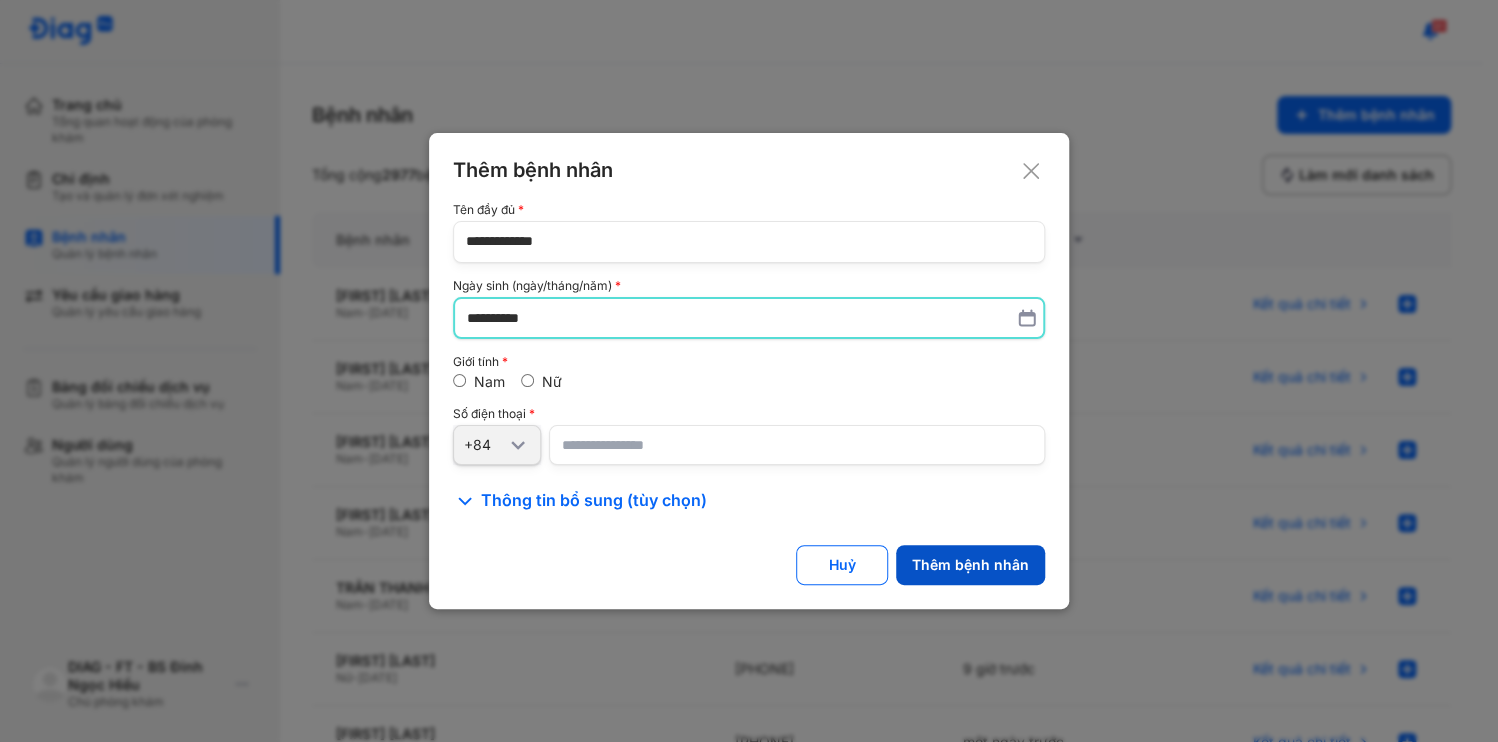 click on "Thêm bệnh nhân" 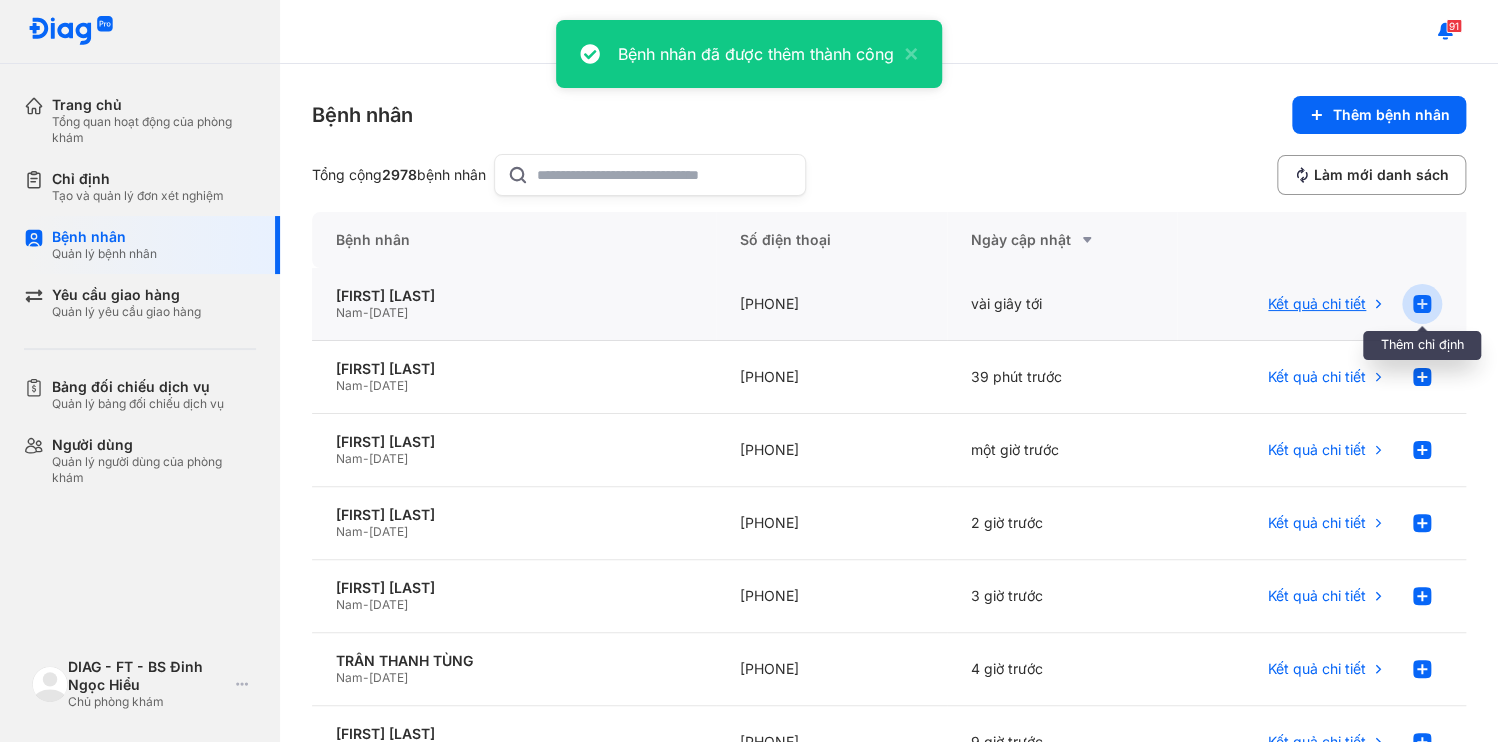 click 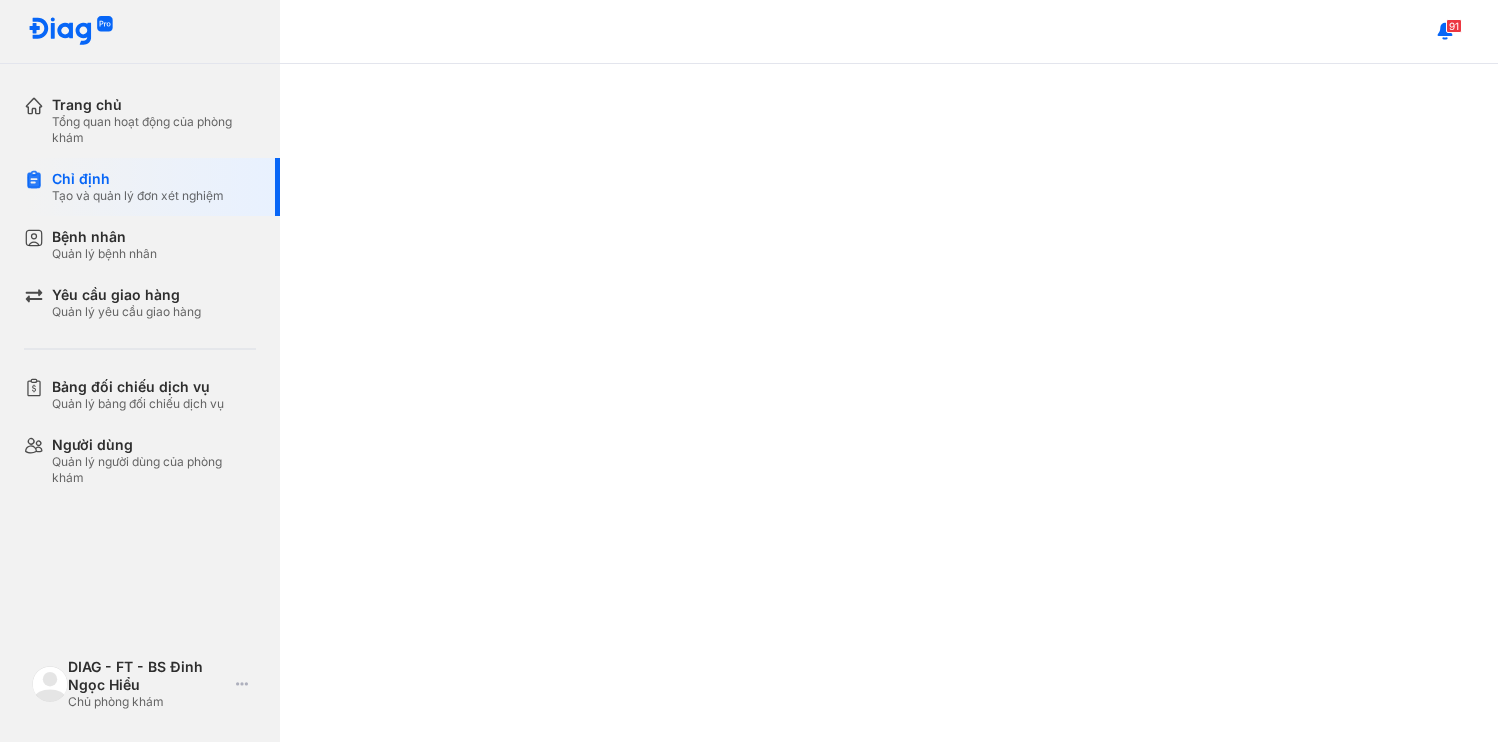 scroll, scrollTop: 0, scrollLeft: 0, axis: both 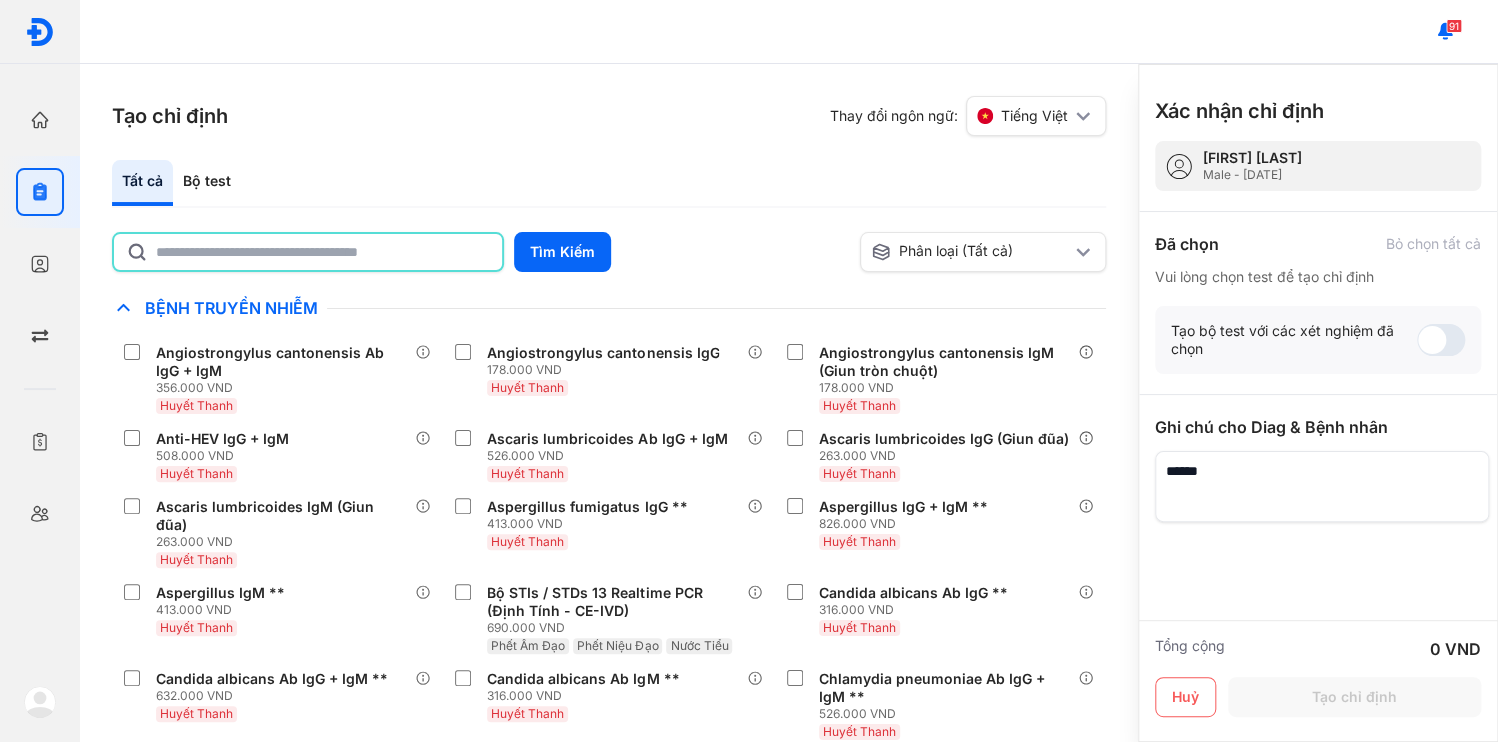 click 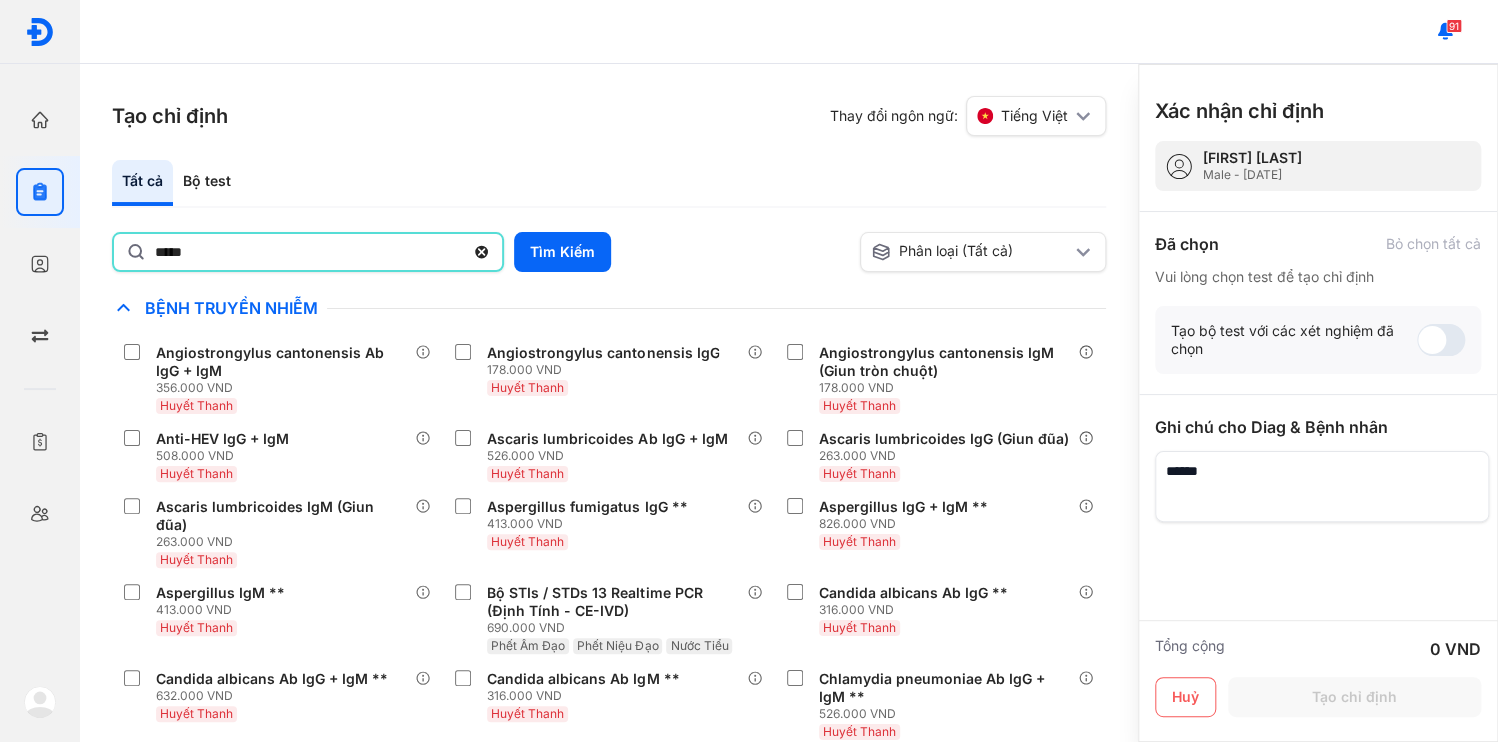 type on "********" 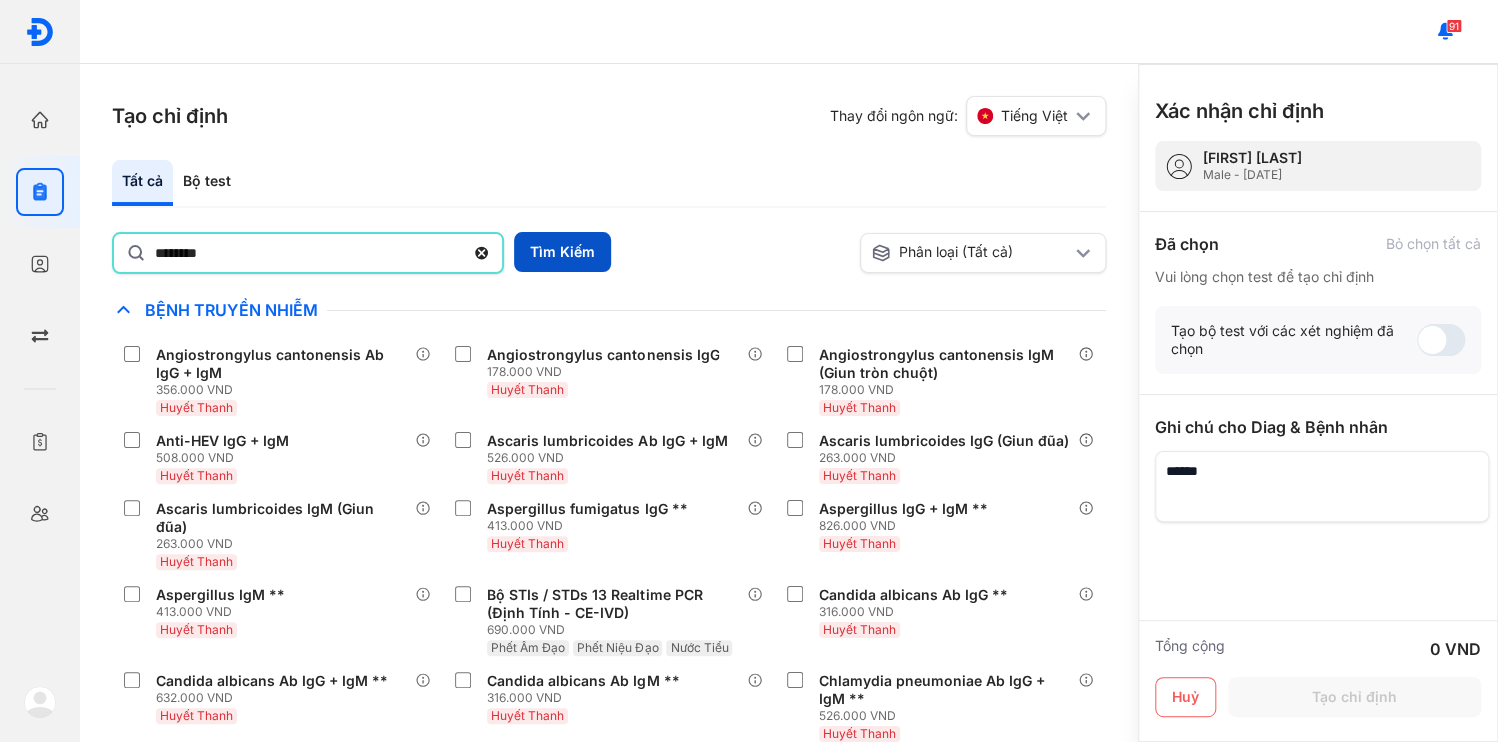 click on "Tìm Kiếm" at bounding box center [562, 252] 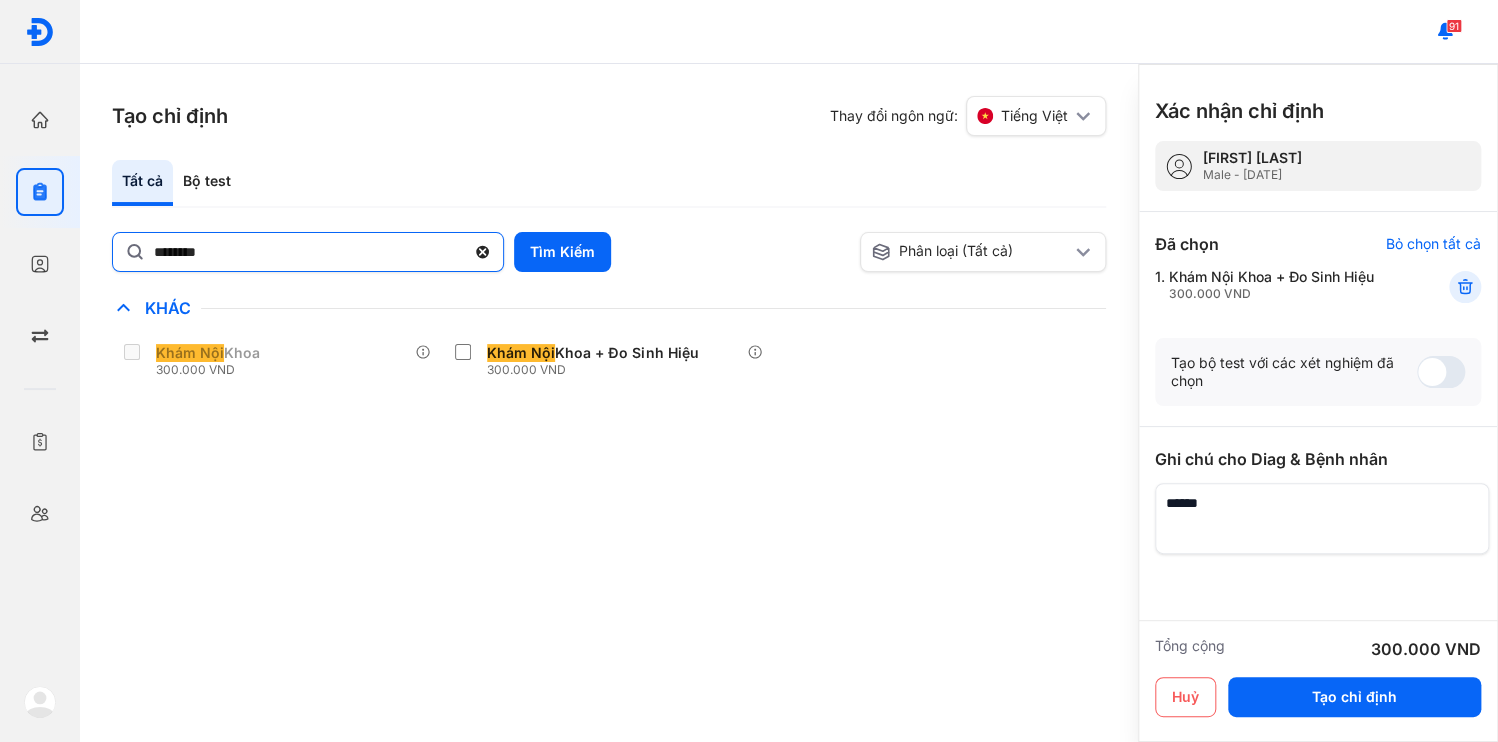 click 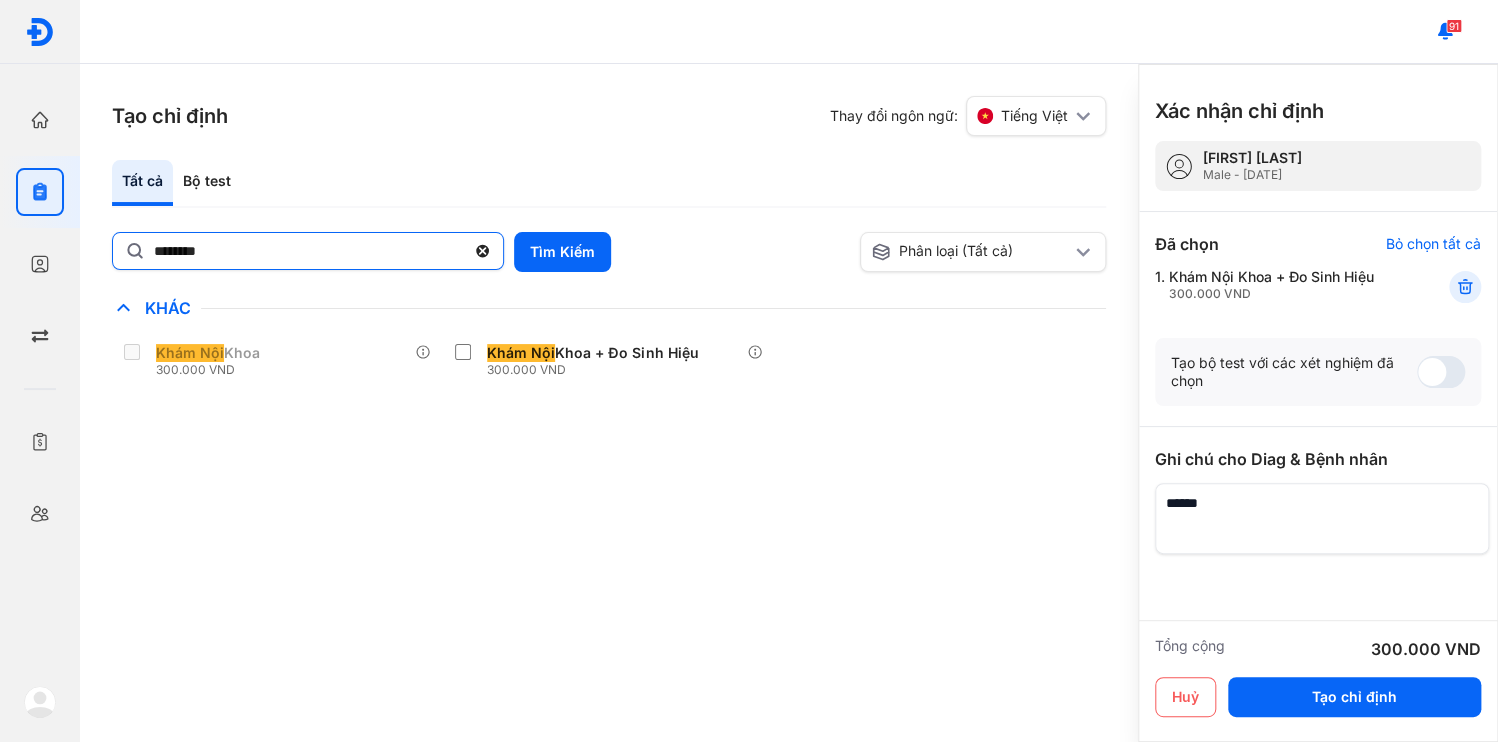 click on "********" 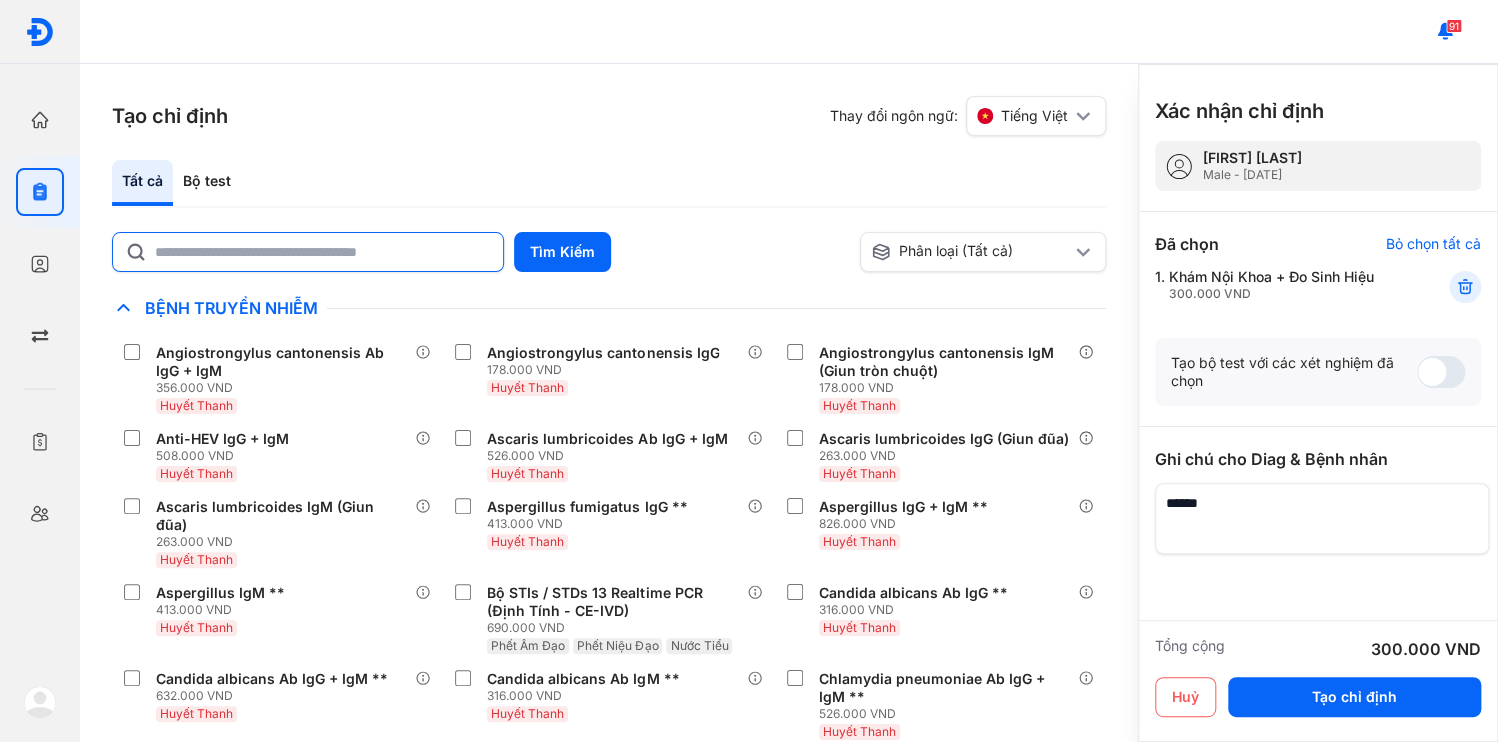 click at bounding box center (1322, 518) 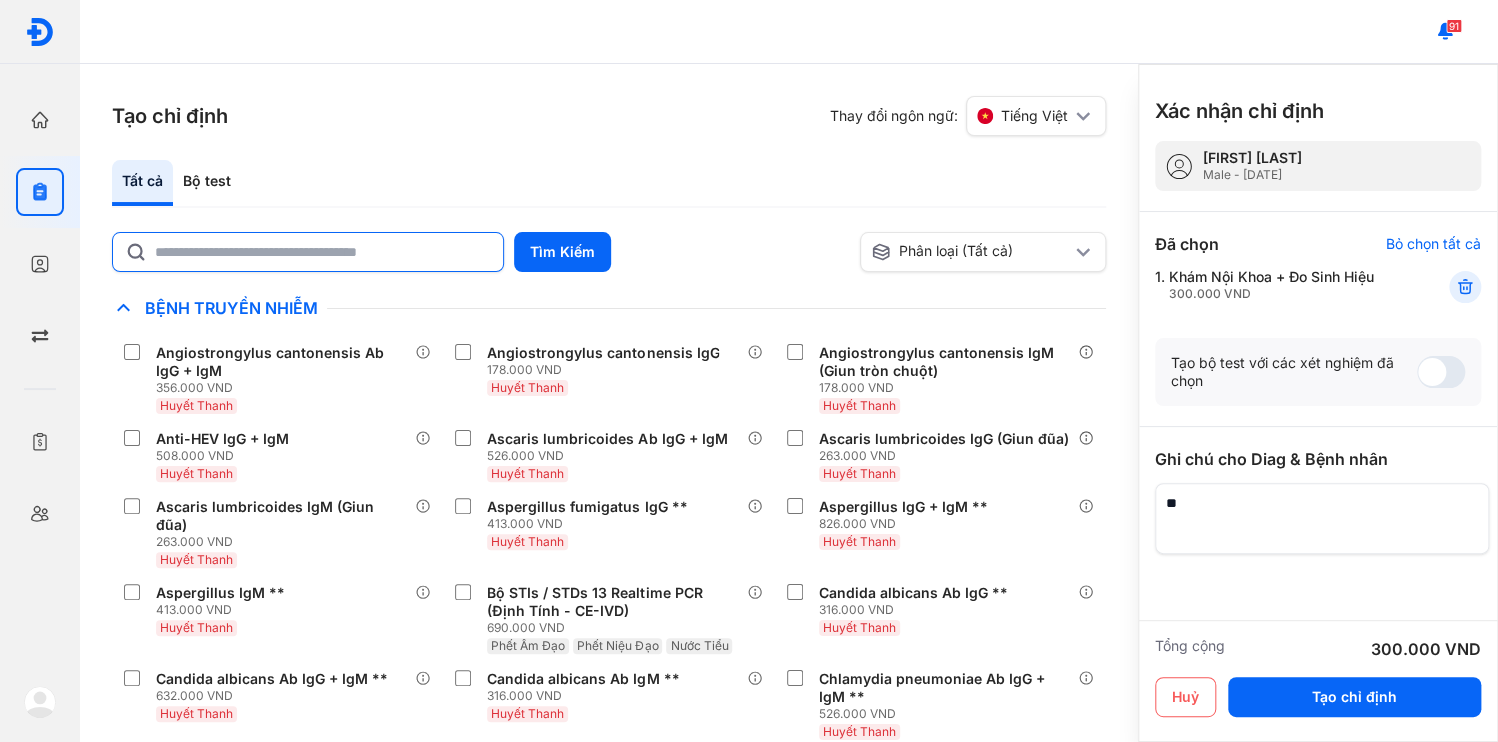 type on "*" 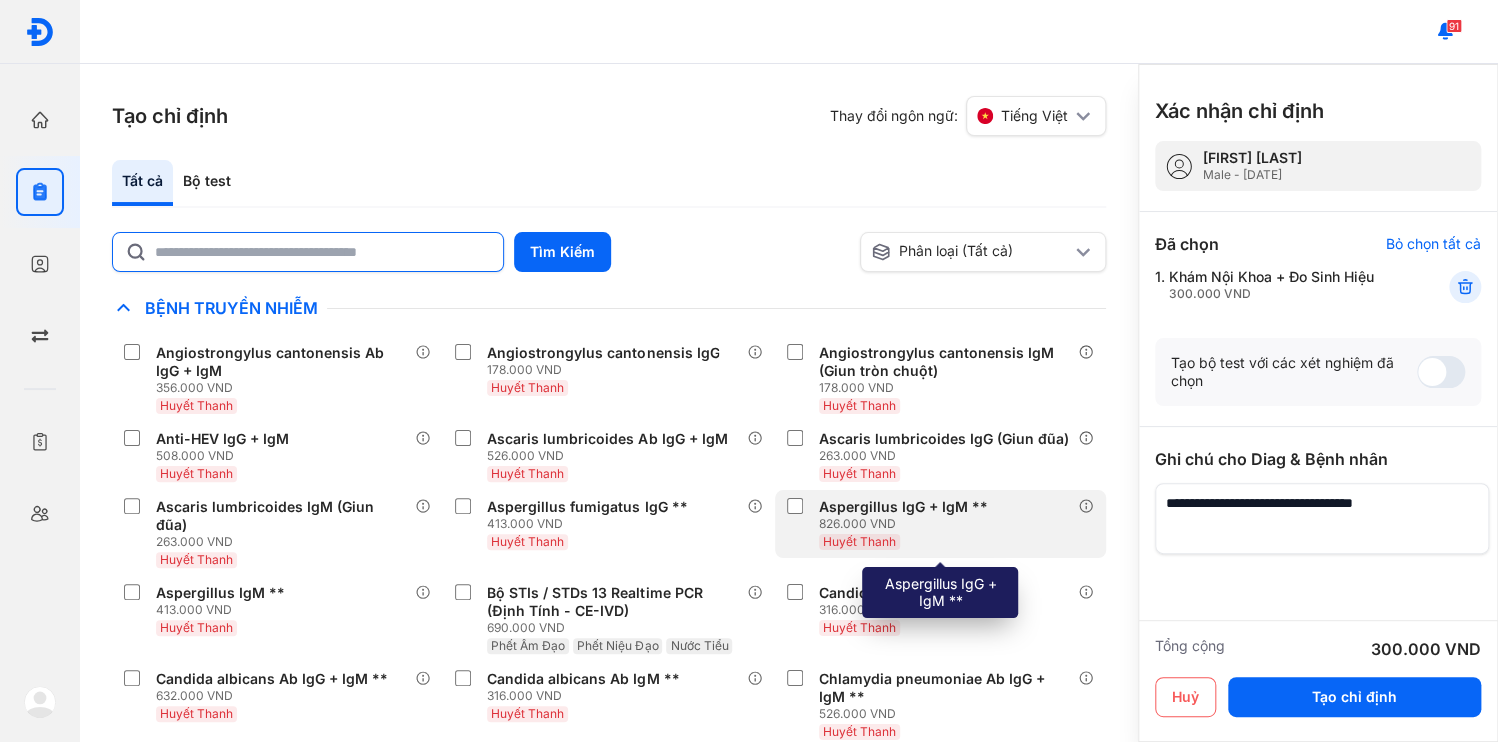 drag, startPoint x: 1384, startPoint y: 434, endPoint x: 1041, endPoint y: 432, distance: 343.00583 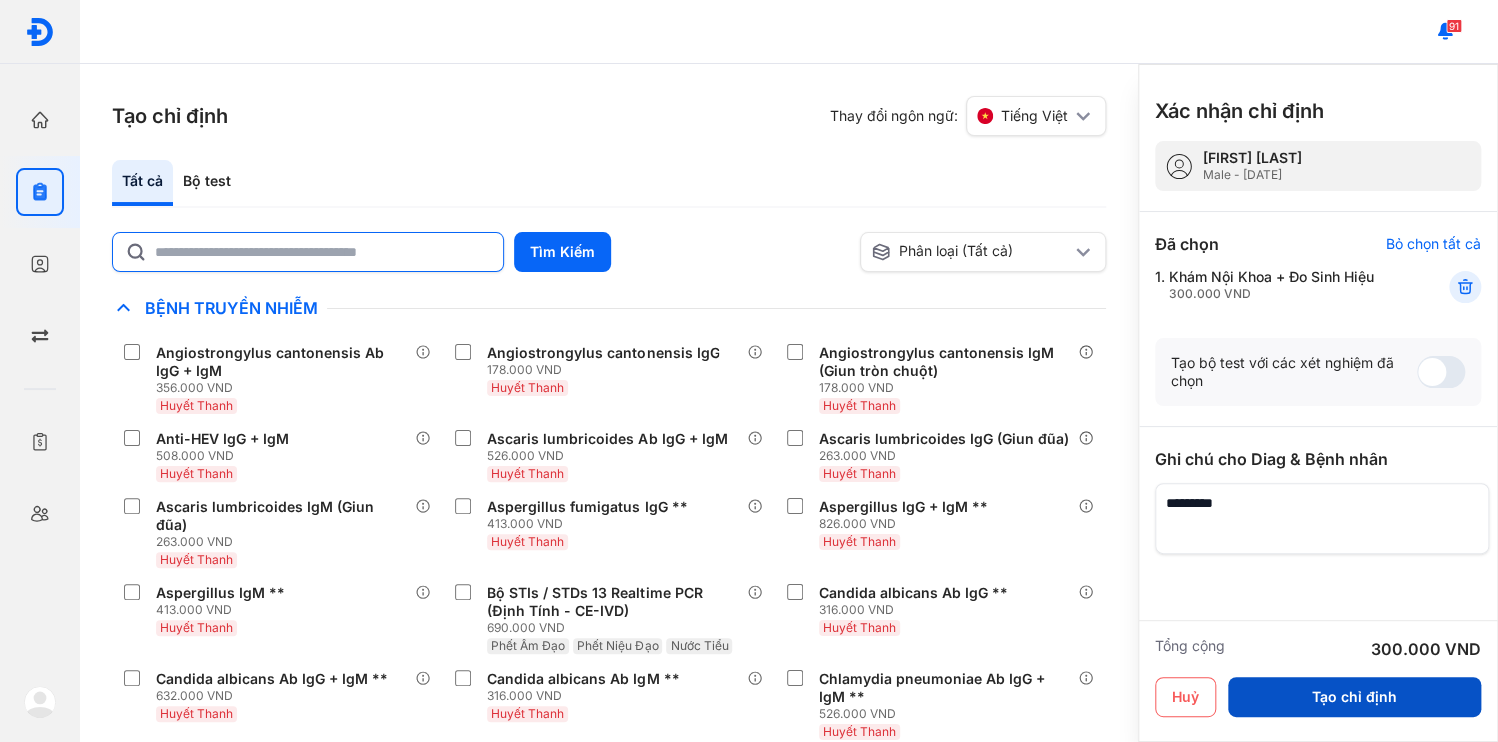 type on "*********" 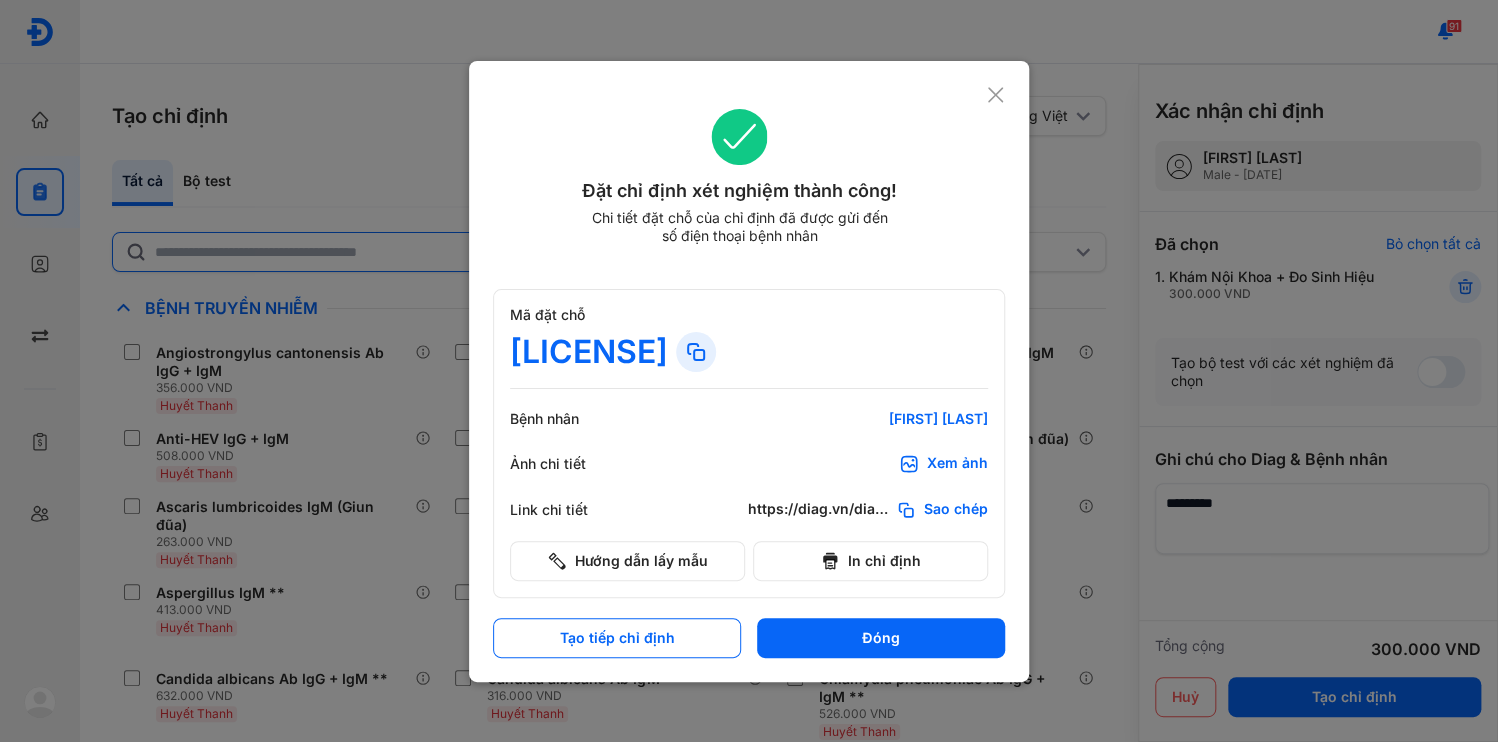 click on "Sao chép" 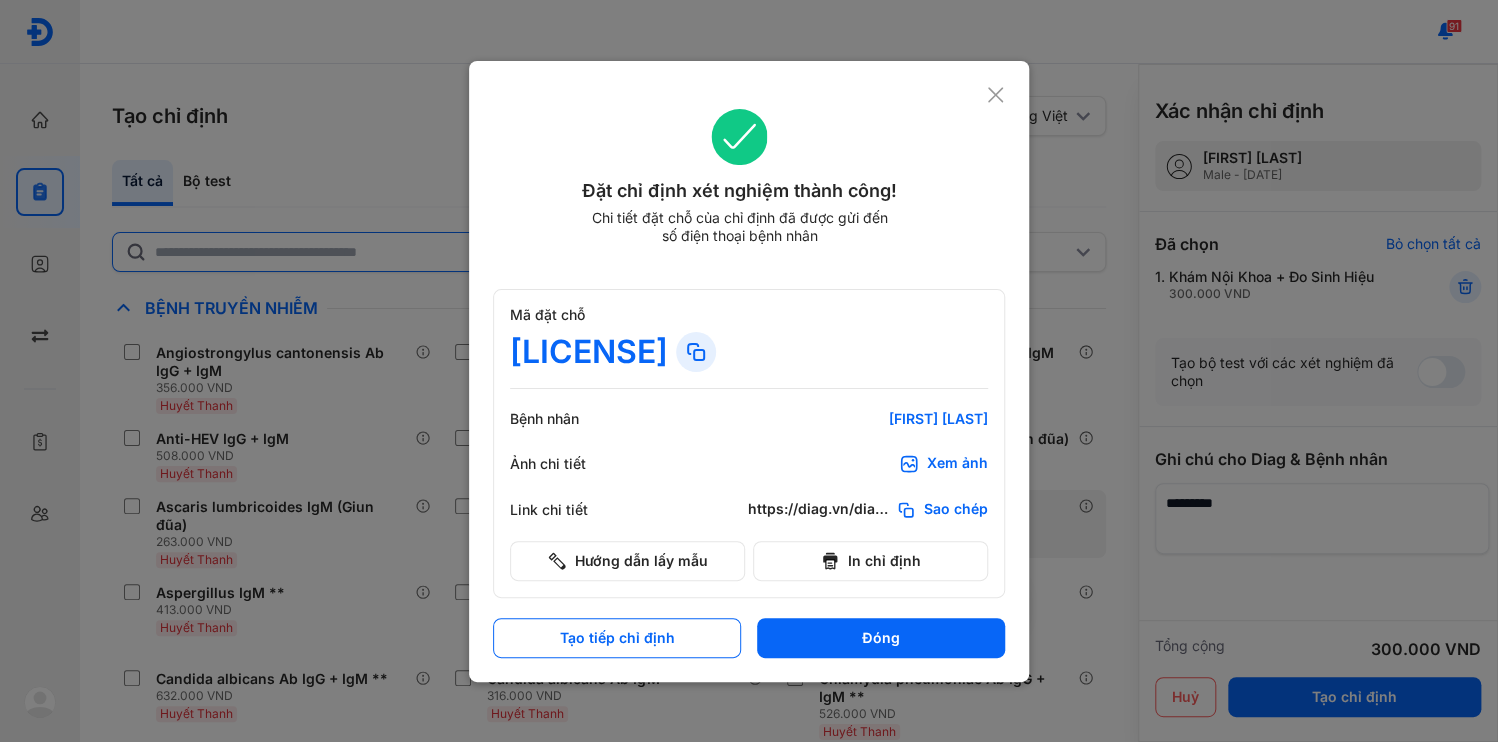 click on "Đóng" at bounding box center (881, 638) 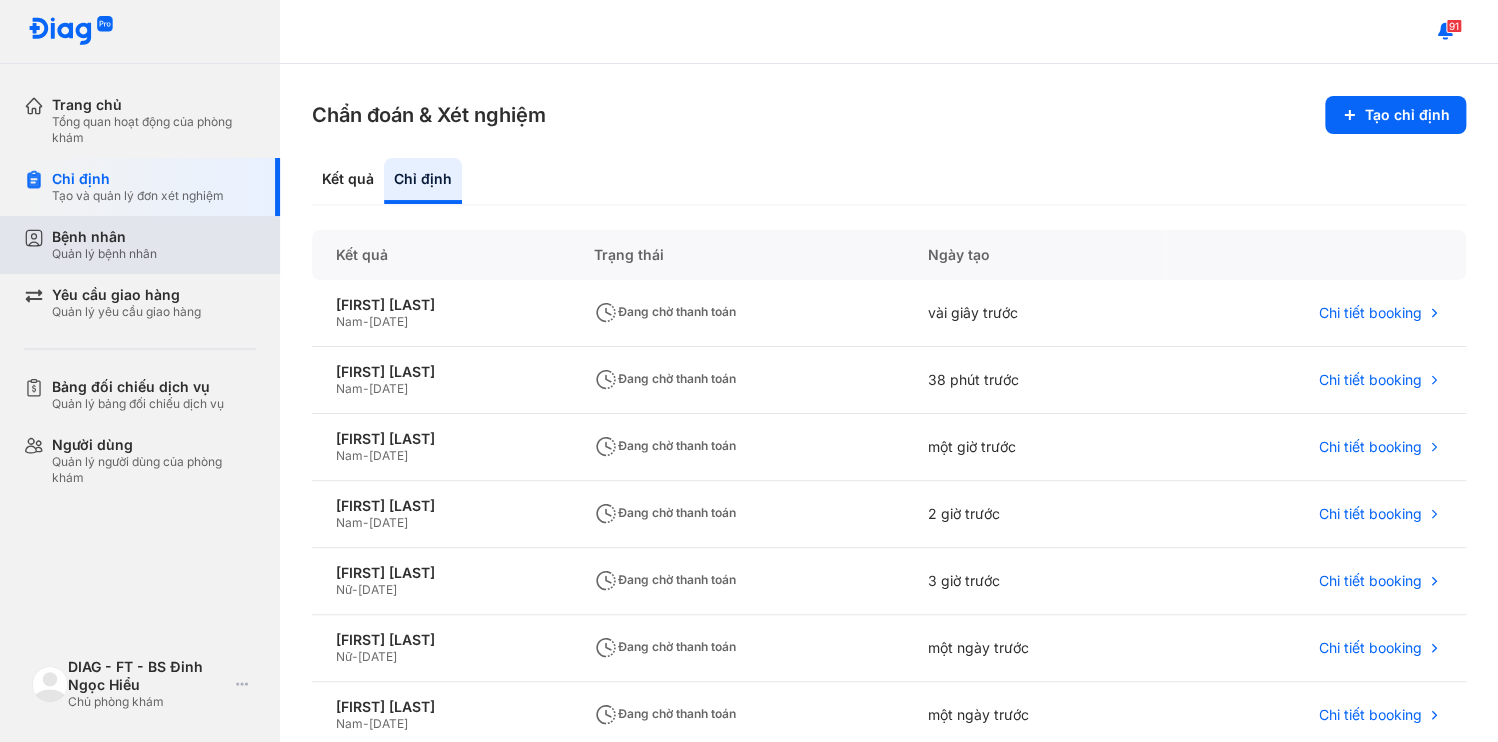 click on "Quản lý bệnh nhân" at bounding box center (104, 254) 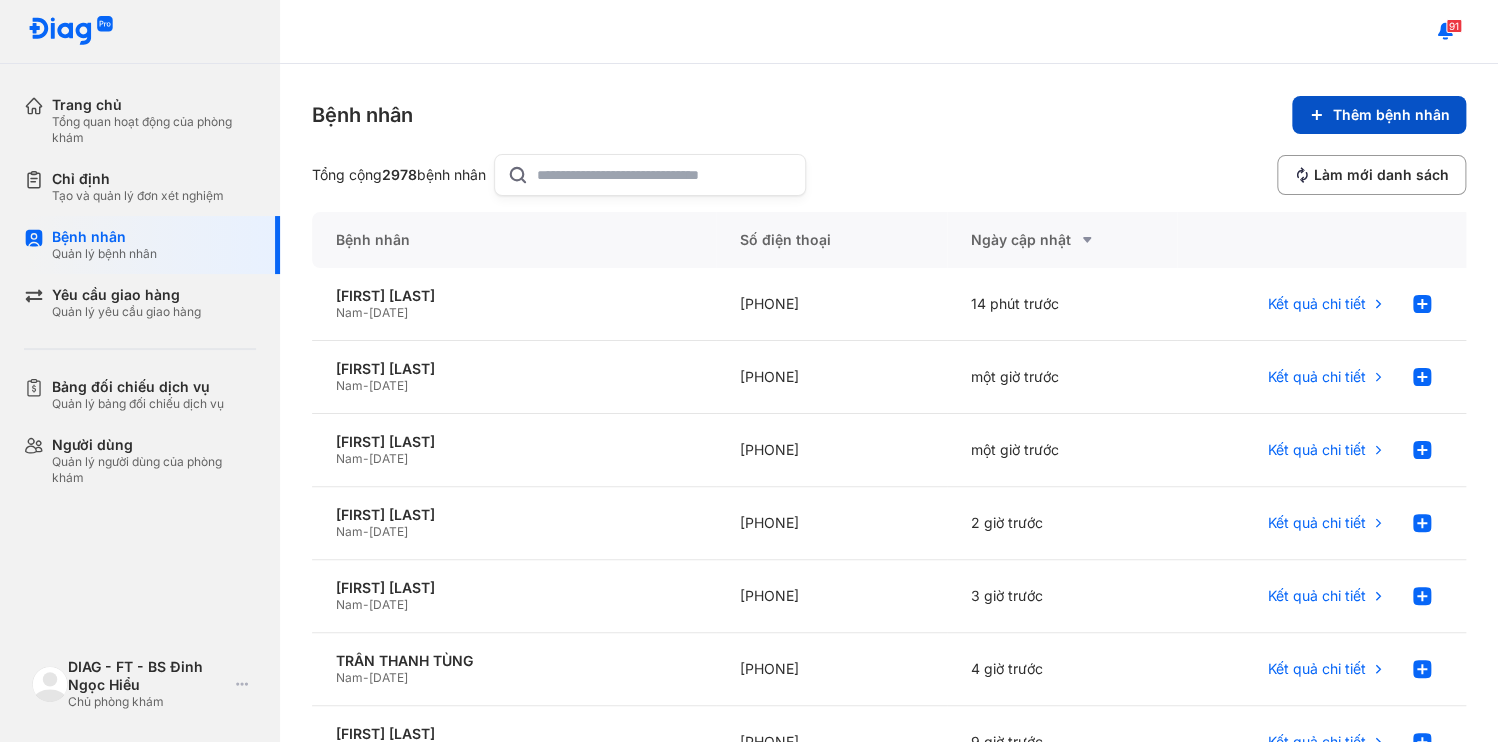 click 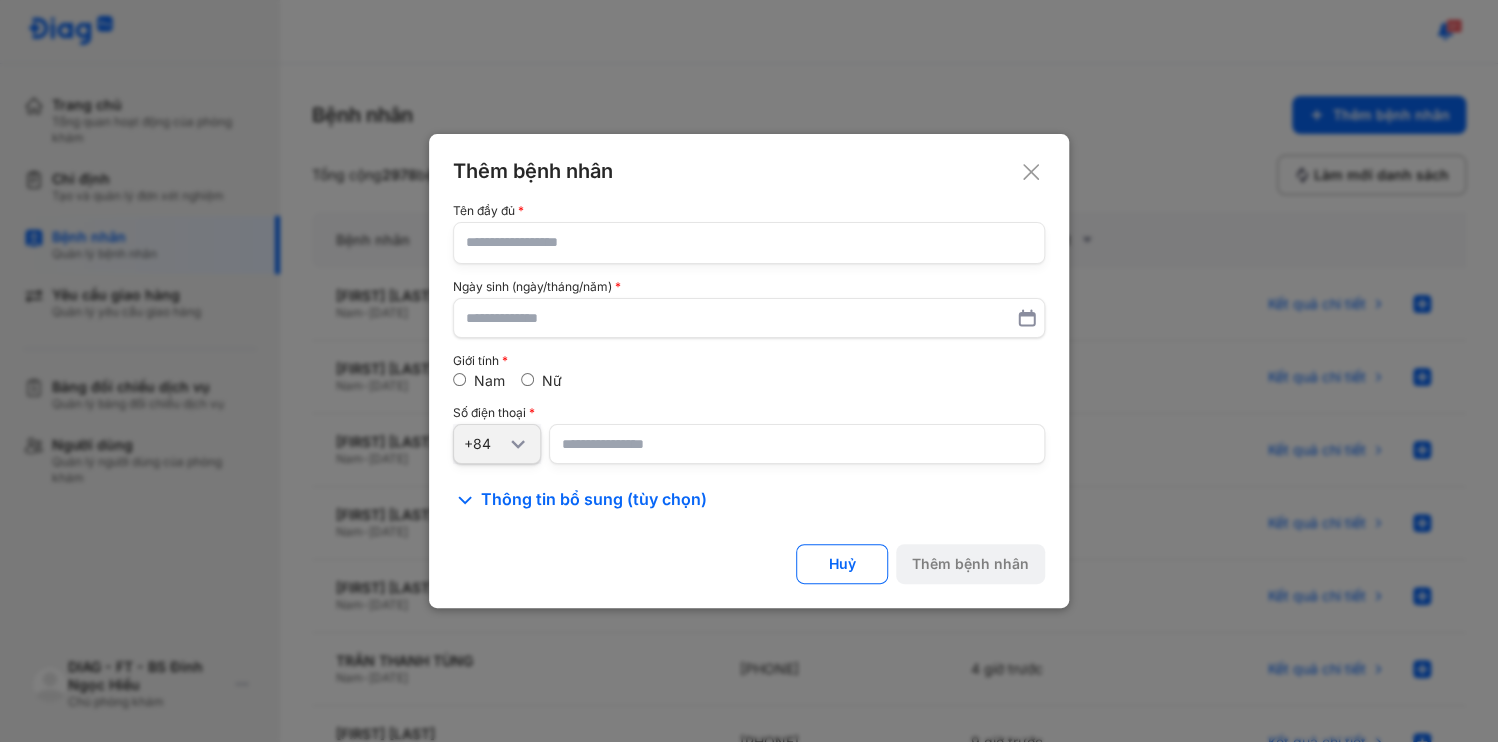 click 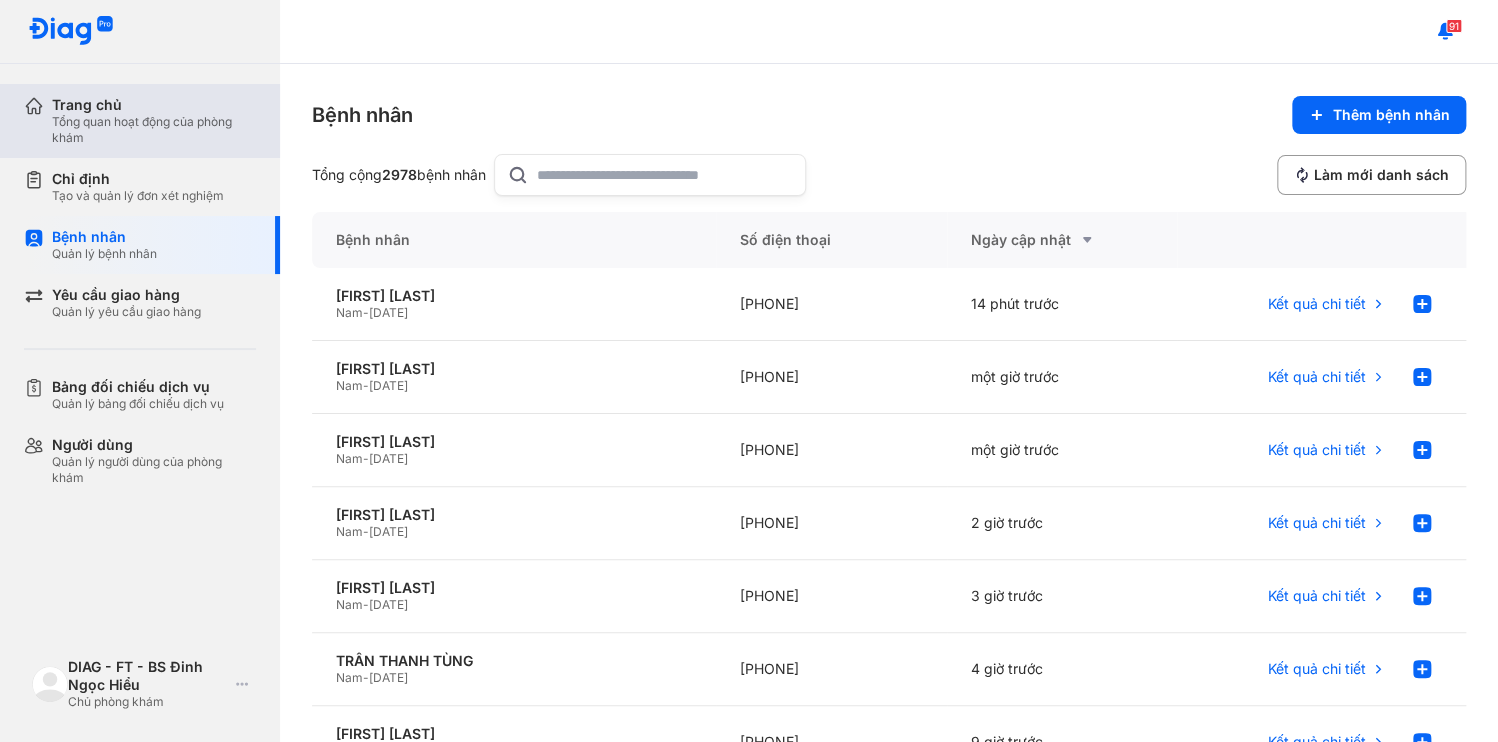 click on "Tổng quan hoạt động của phòng khám" at bounding box center (154, 130) 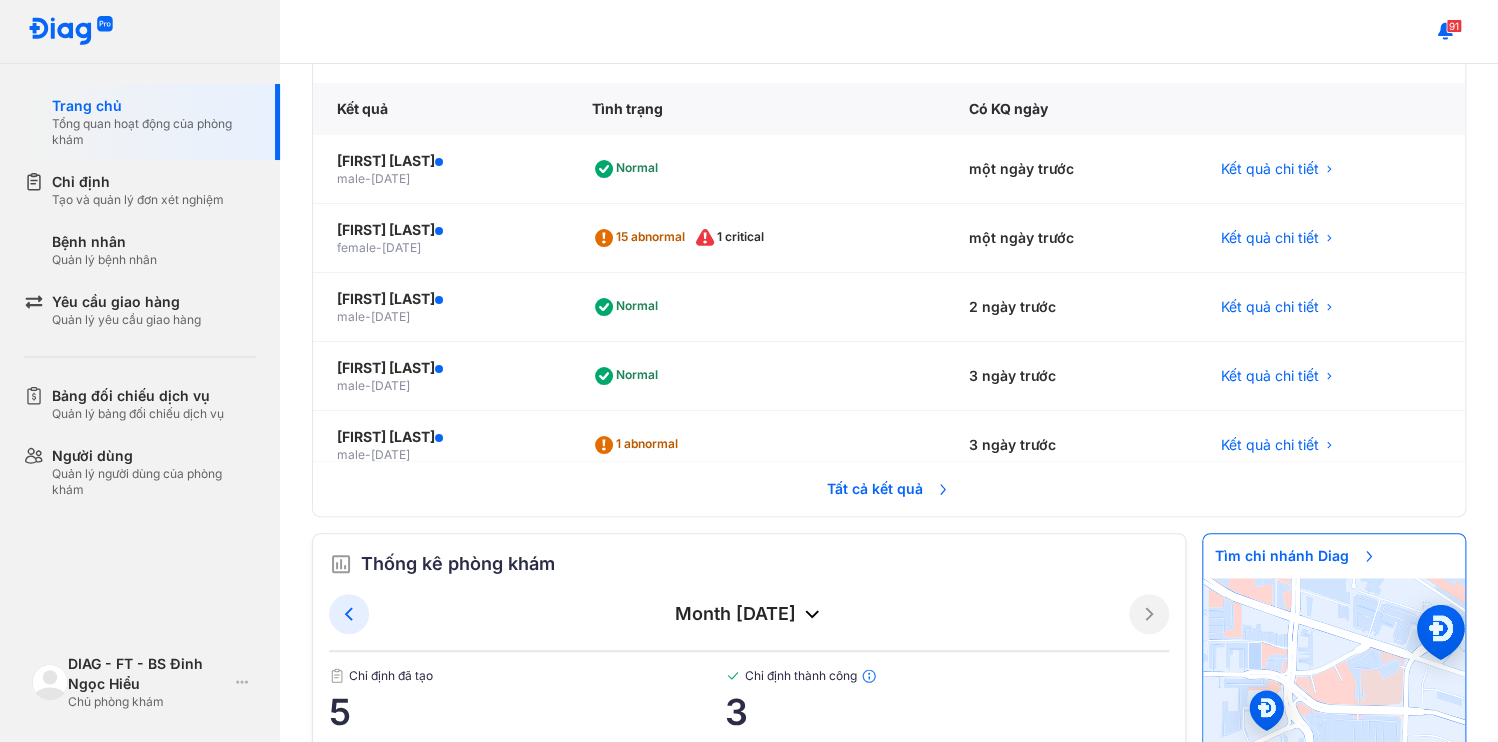 scroll, scrollTop: 196, scrollLeft: 0, axis: vertical 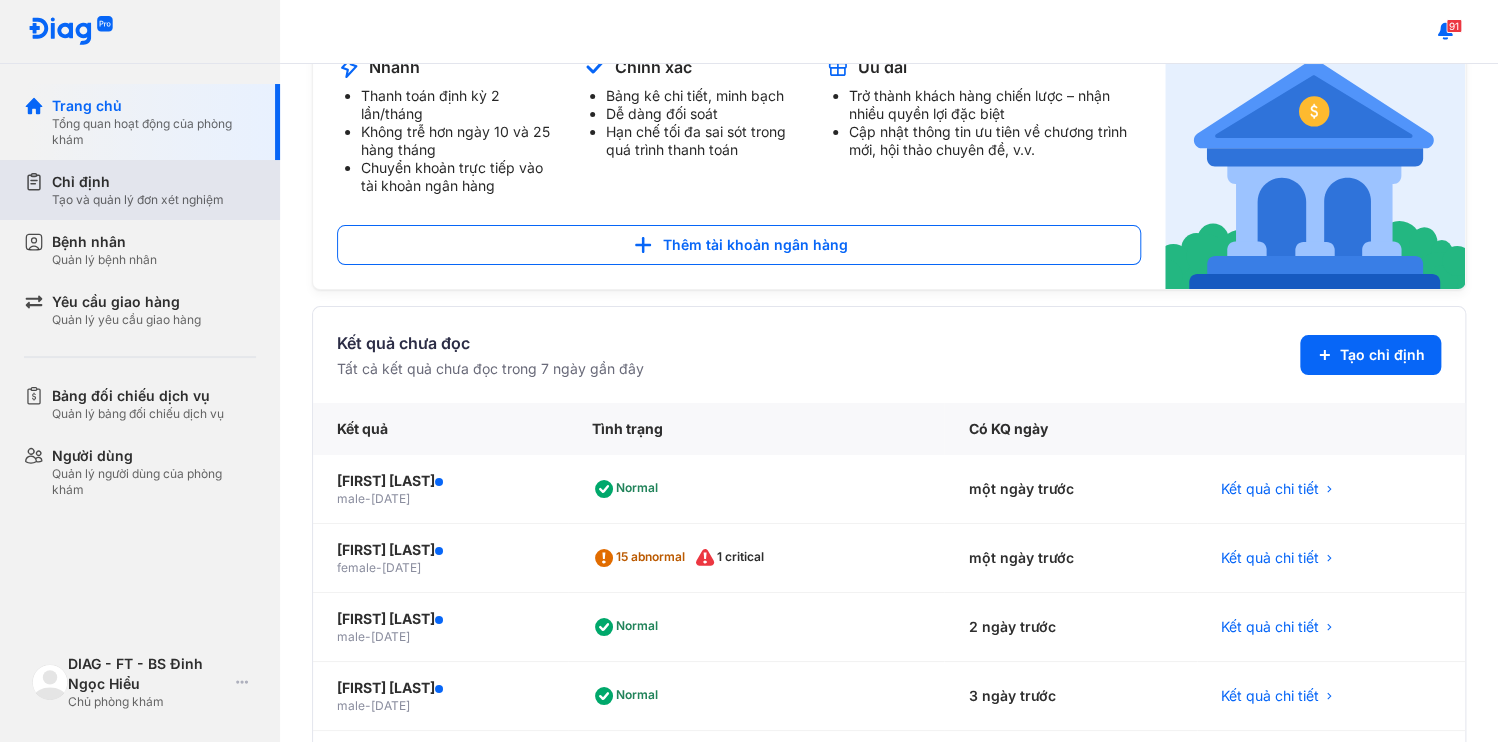 click on "Tạo và quản lý đơn xét nghiệm" at bounding box center (138, 200) 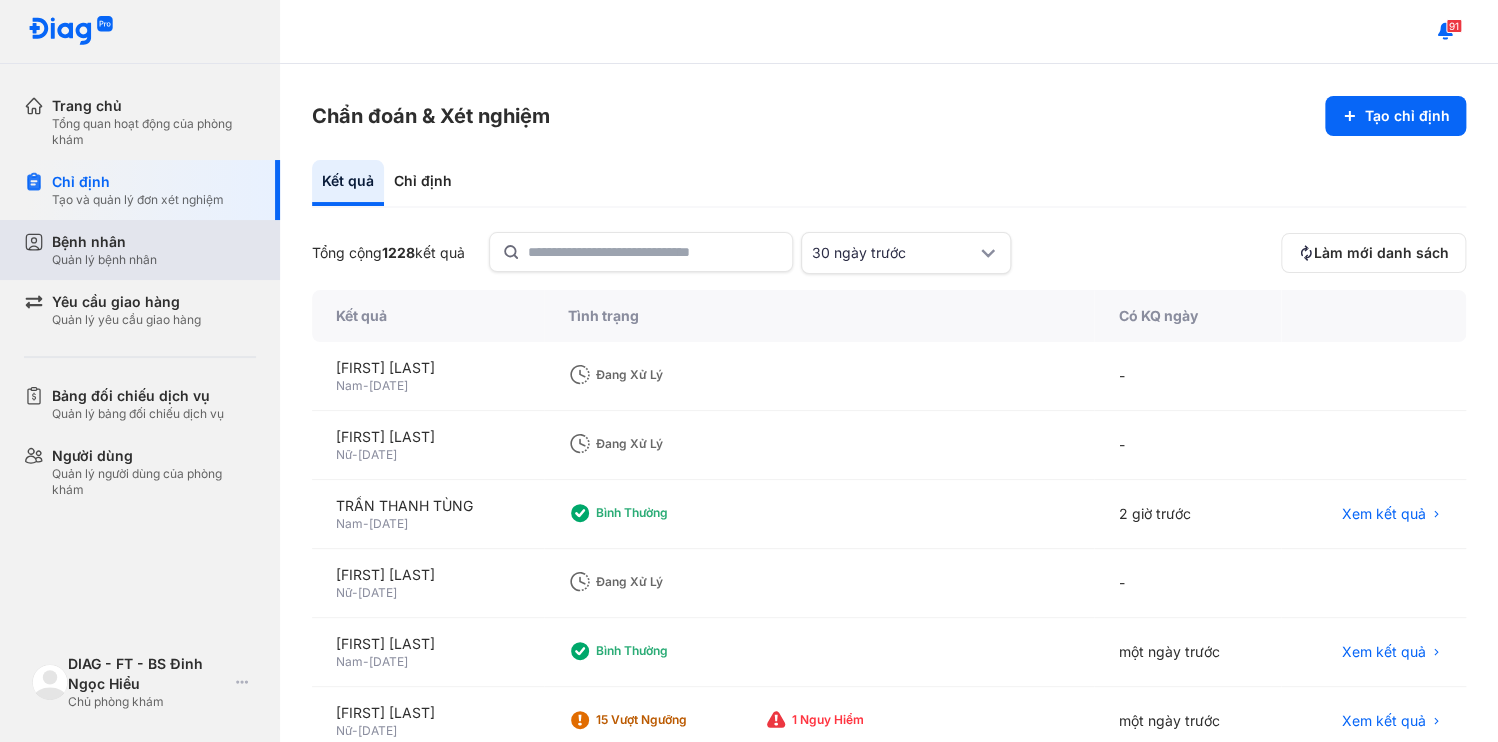 click on "Bệnh nhân Quản lý bệnh nhân" at bounding box center (154, 250) 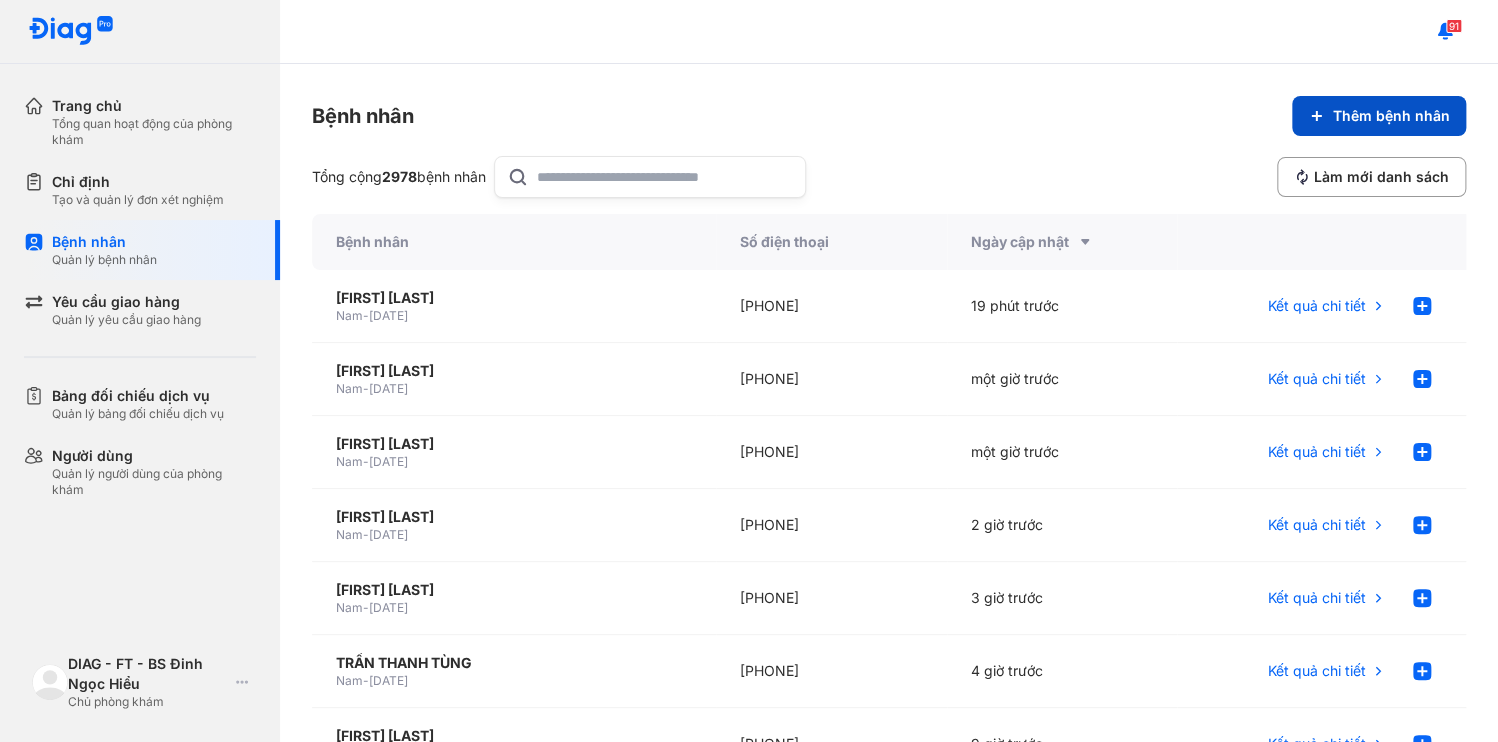 click on "Thêm bệnh nhân" at bounding box center [1379, 116] 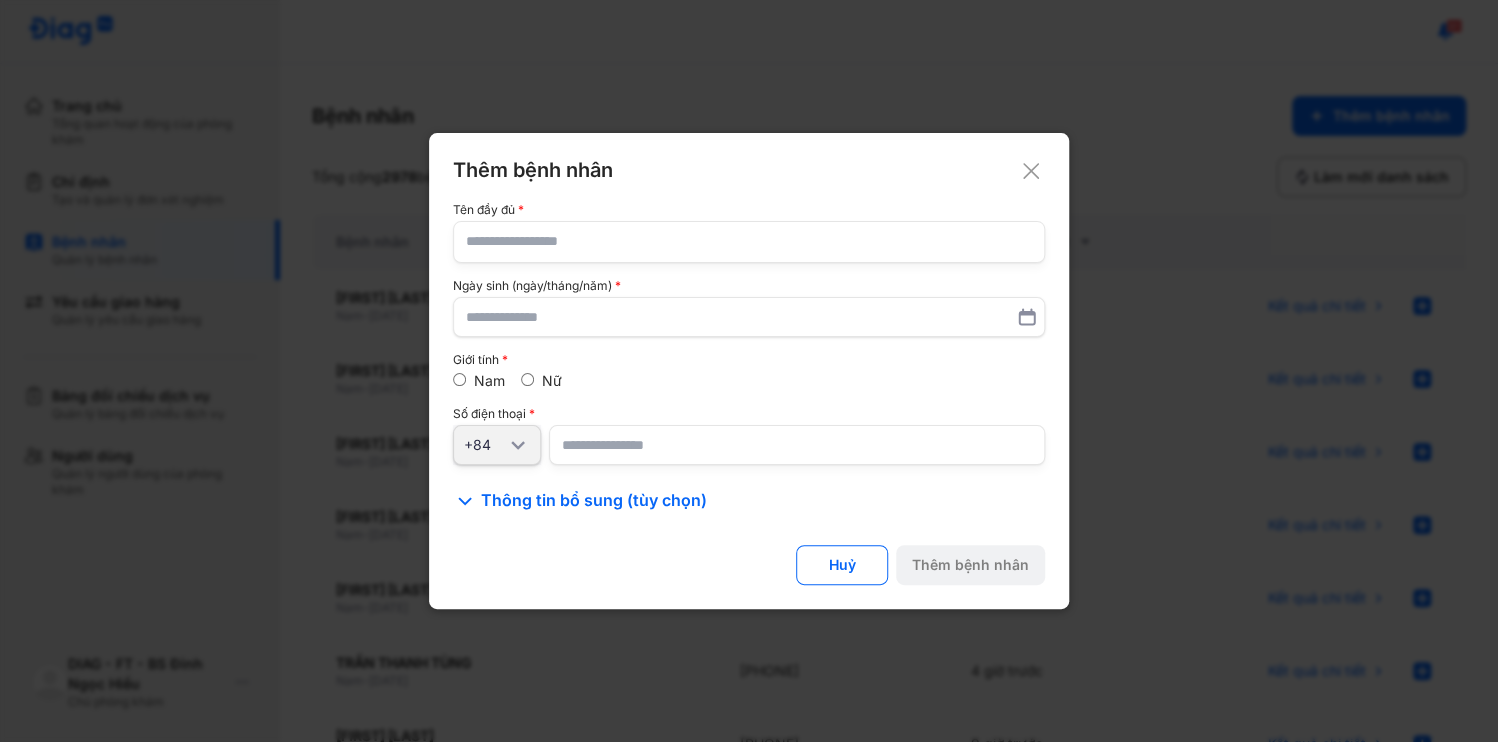 type 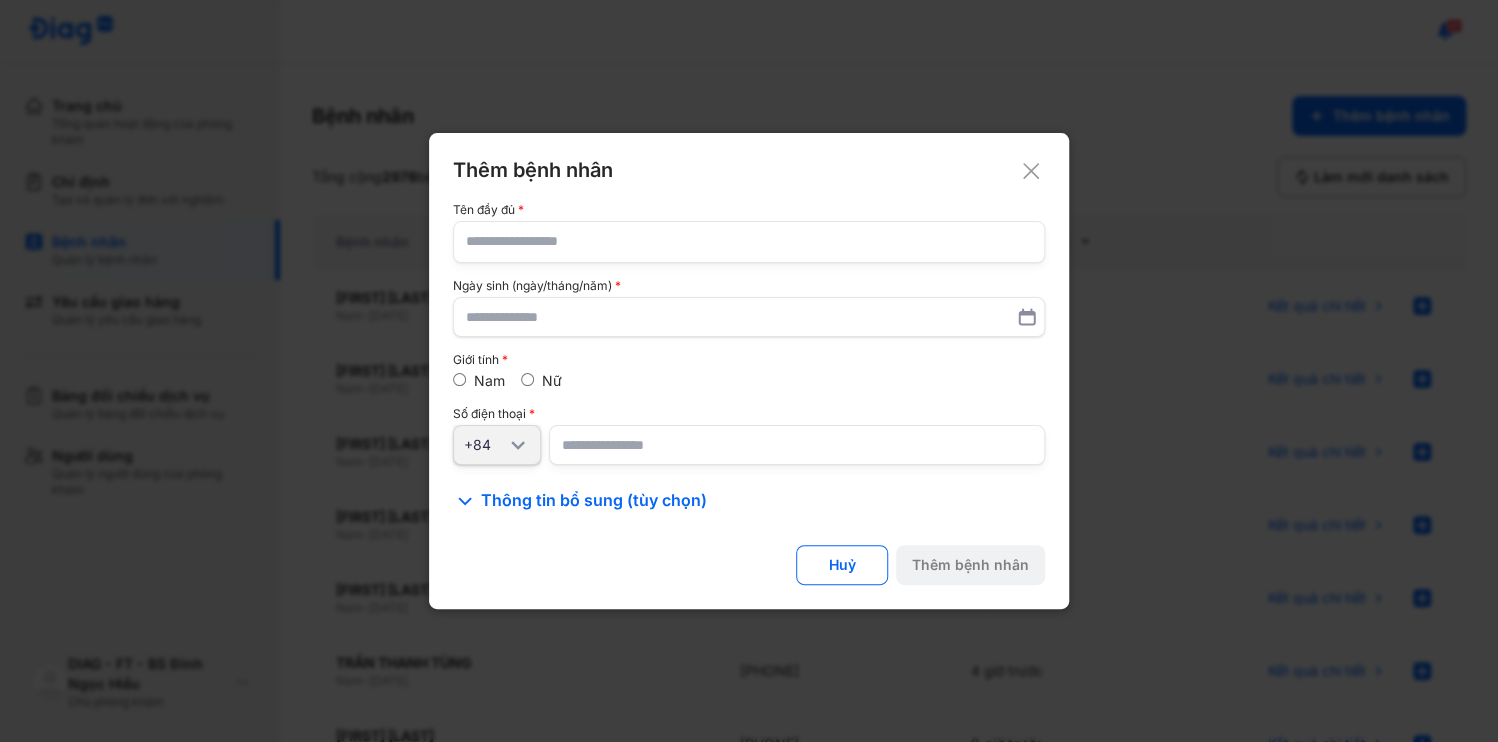 click 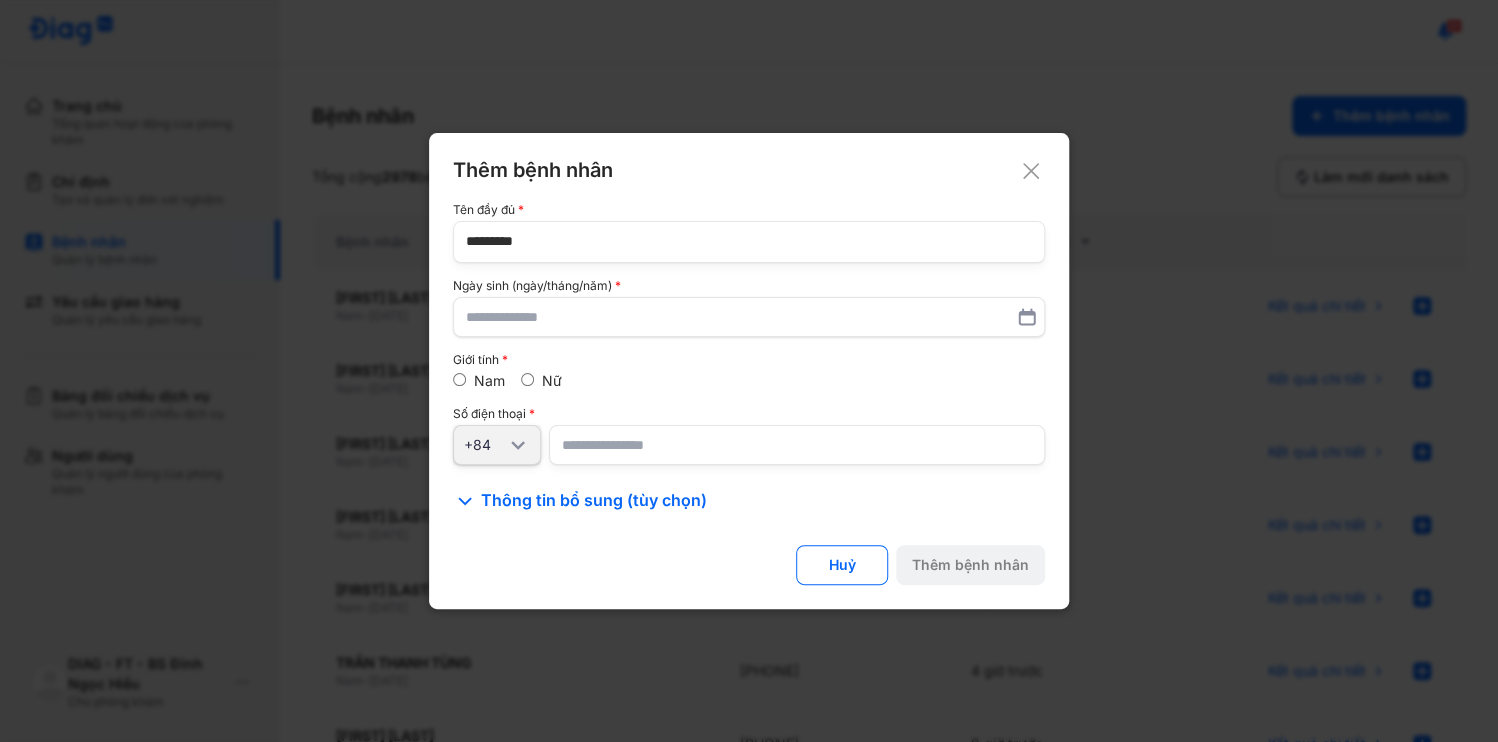 type on "*********" 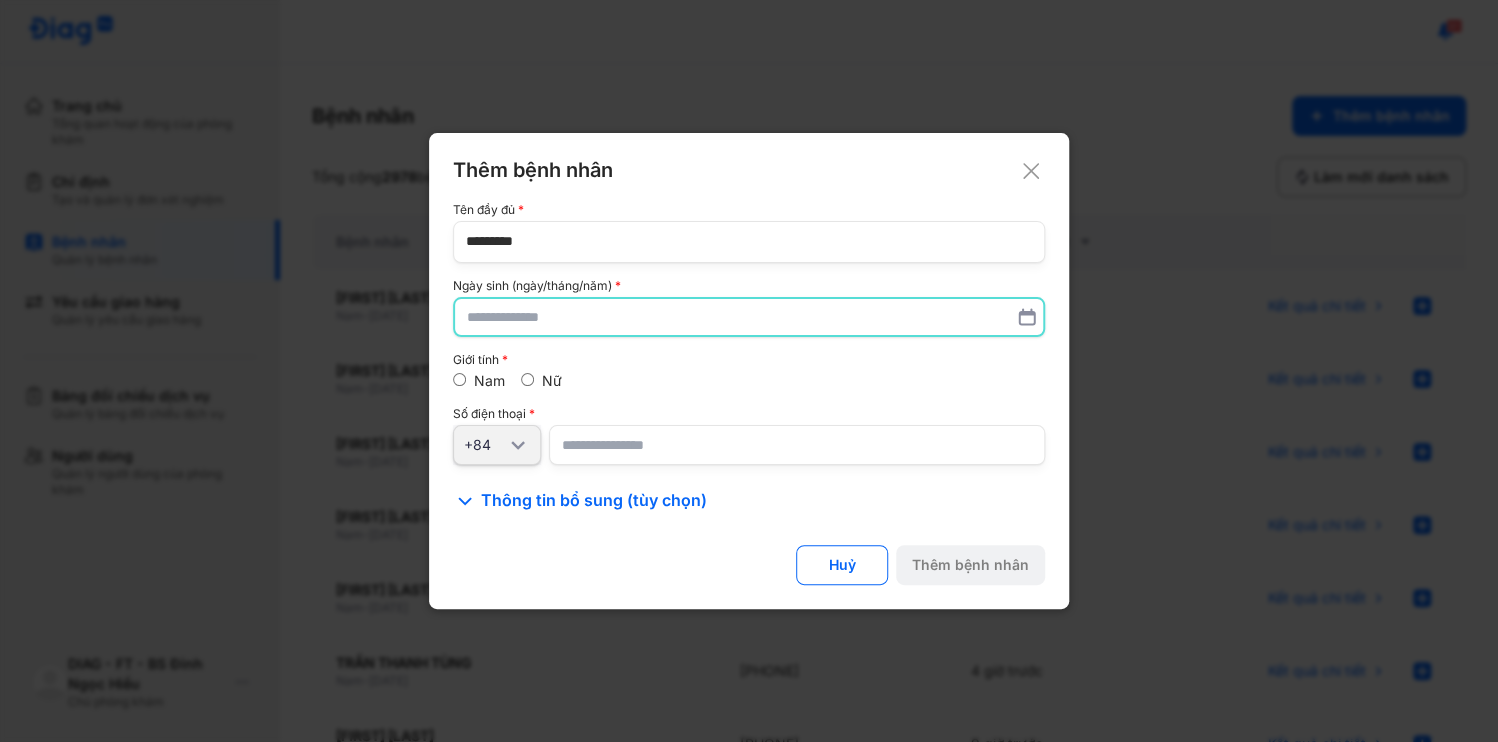 click at bounding box center [749, 317] 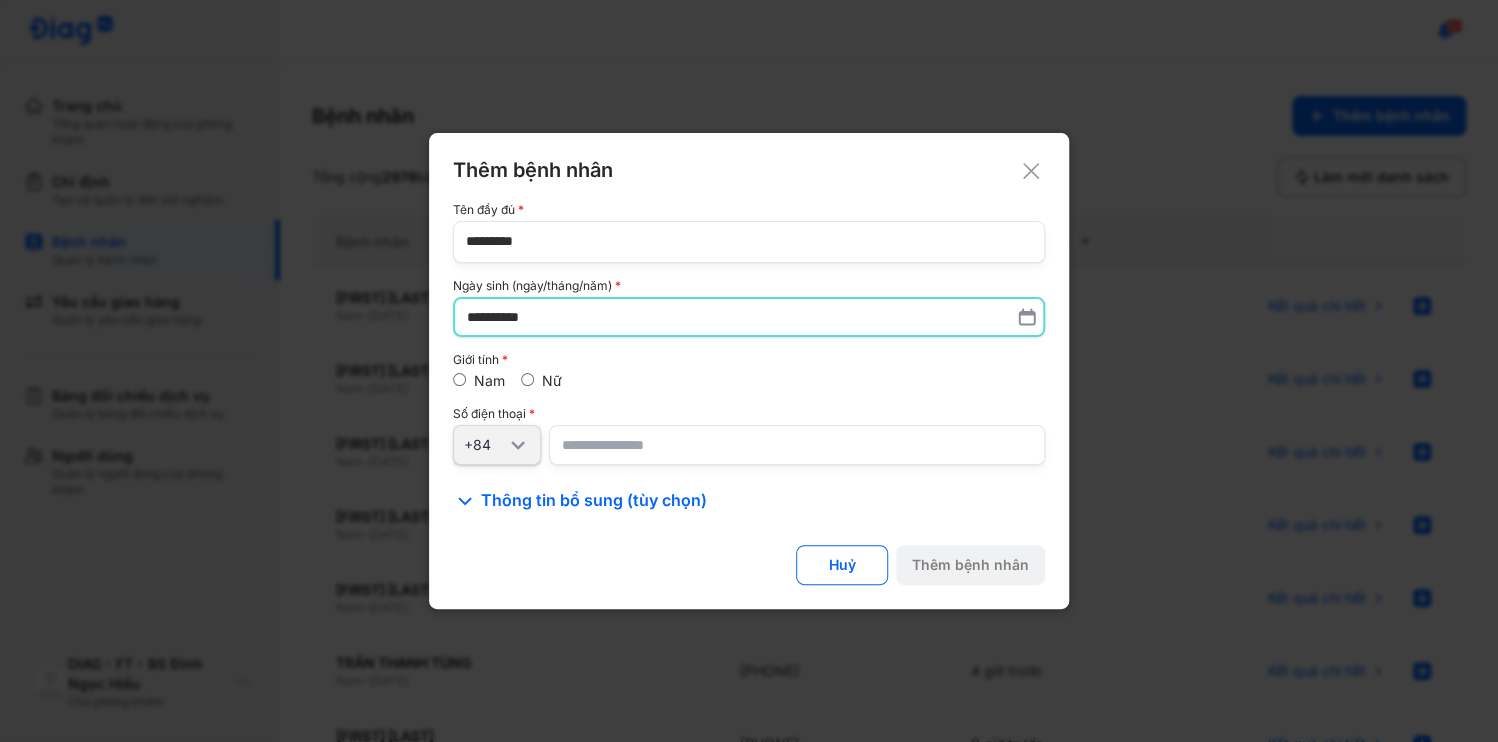 type on "**********" 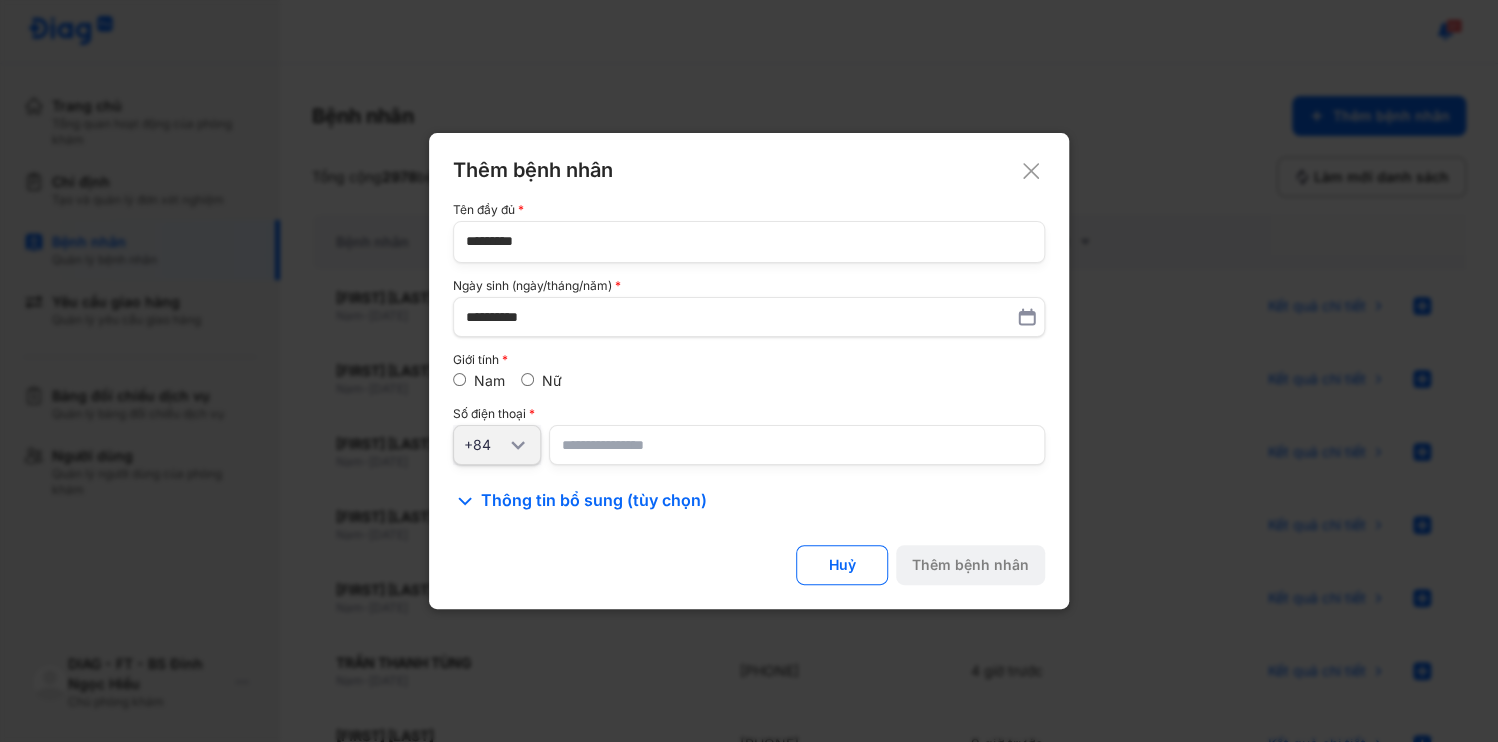 click at bounding box center [797, 445] 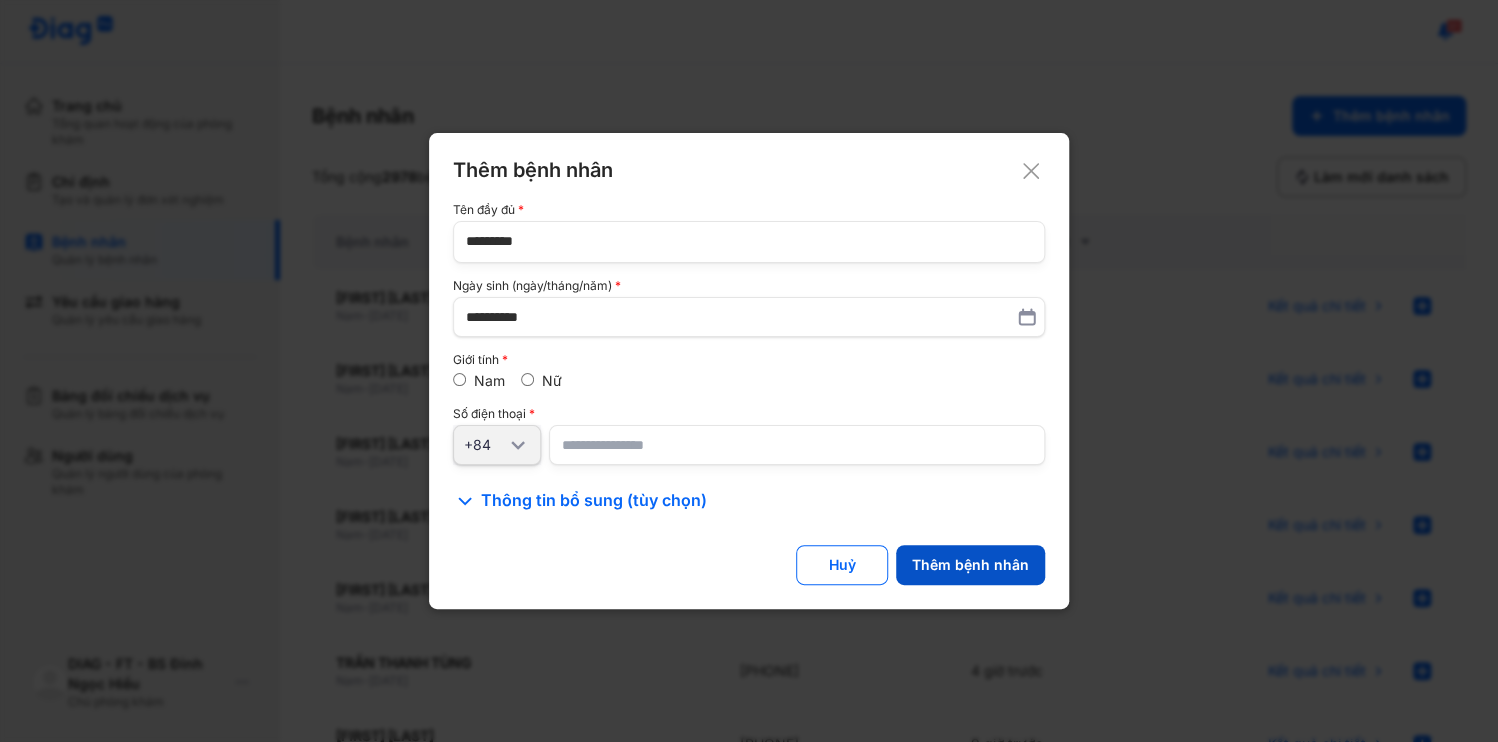 type on "**********" 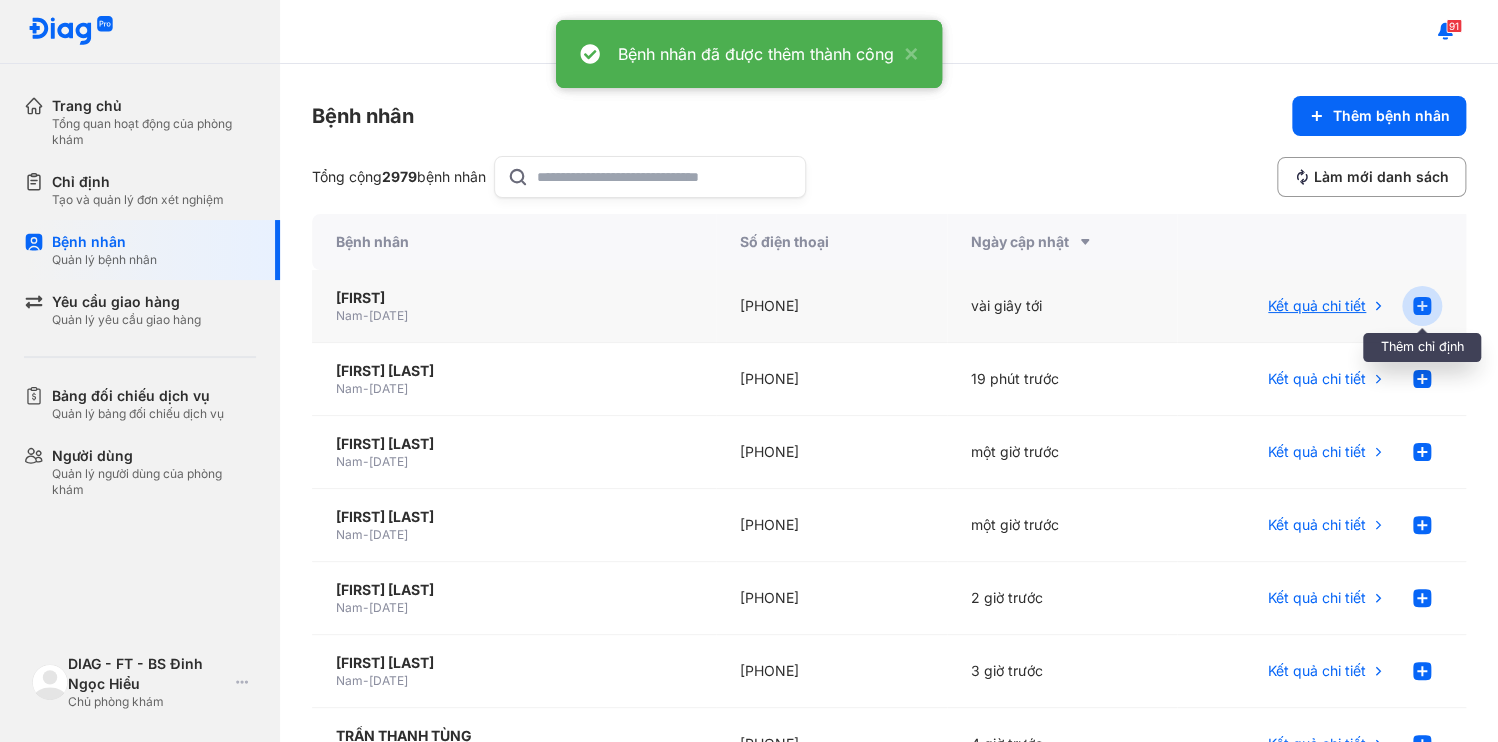 click 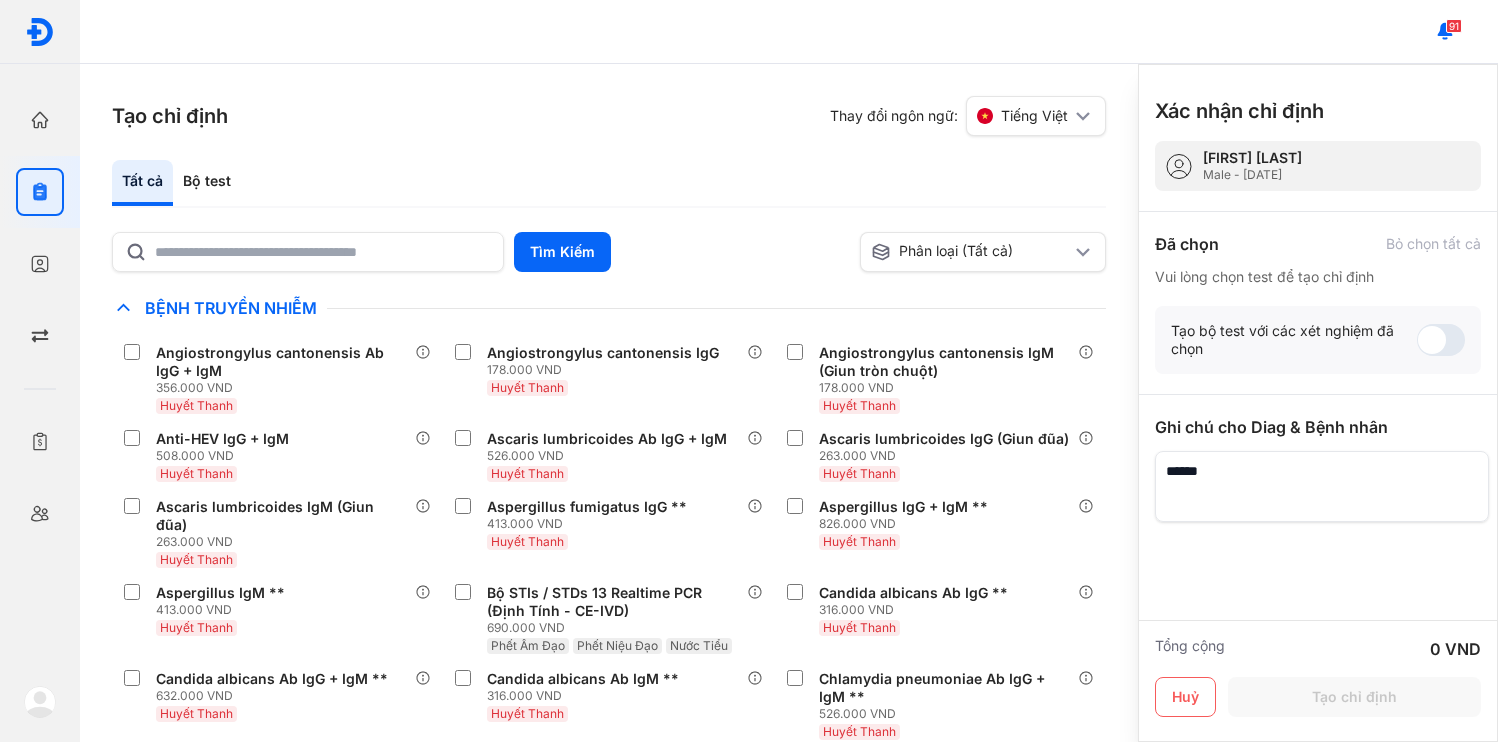 scroll, scrollTop: 0, scrollLeft: 0, axis: both 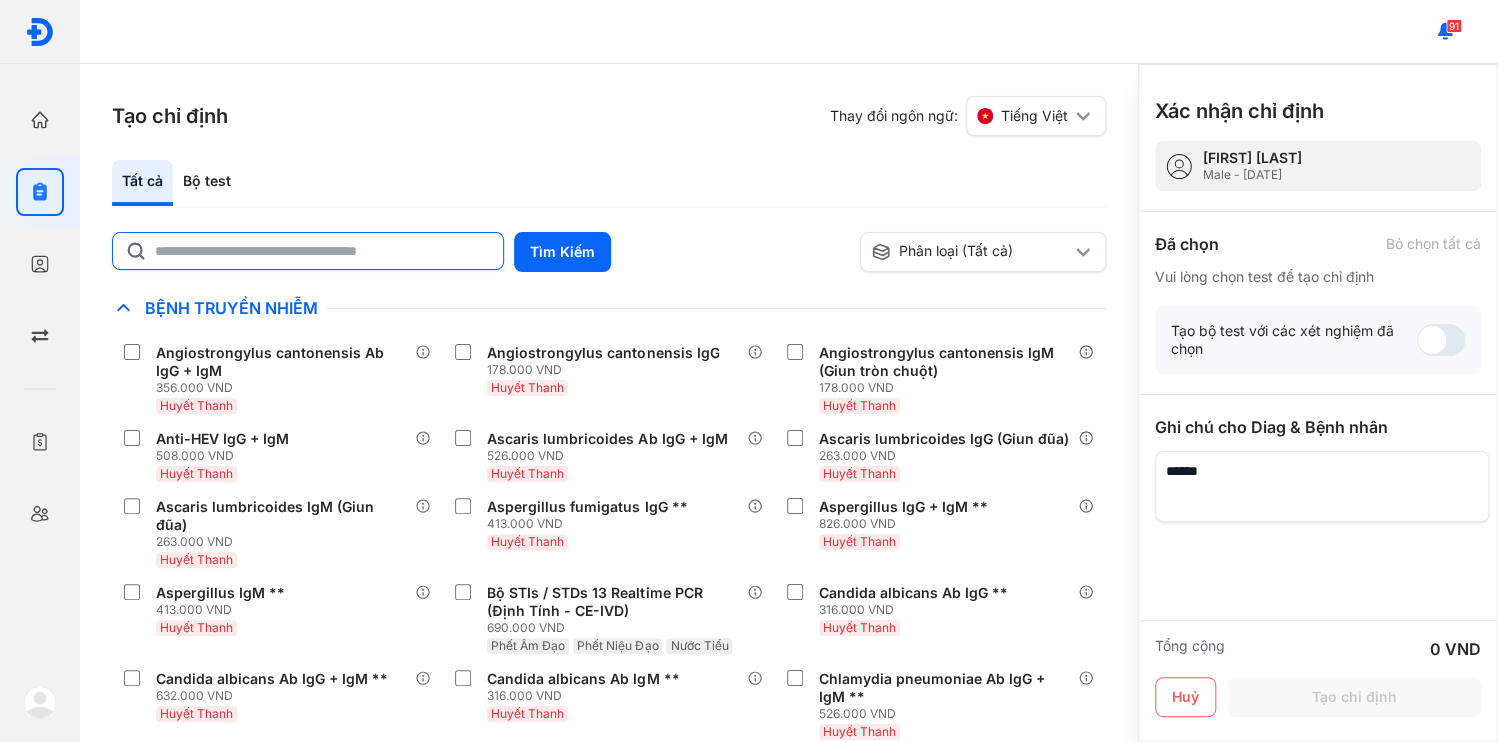 click 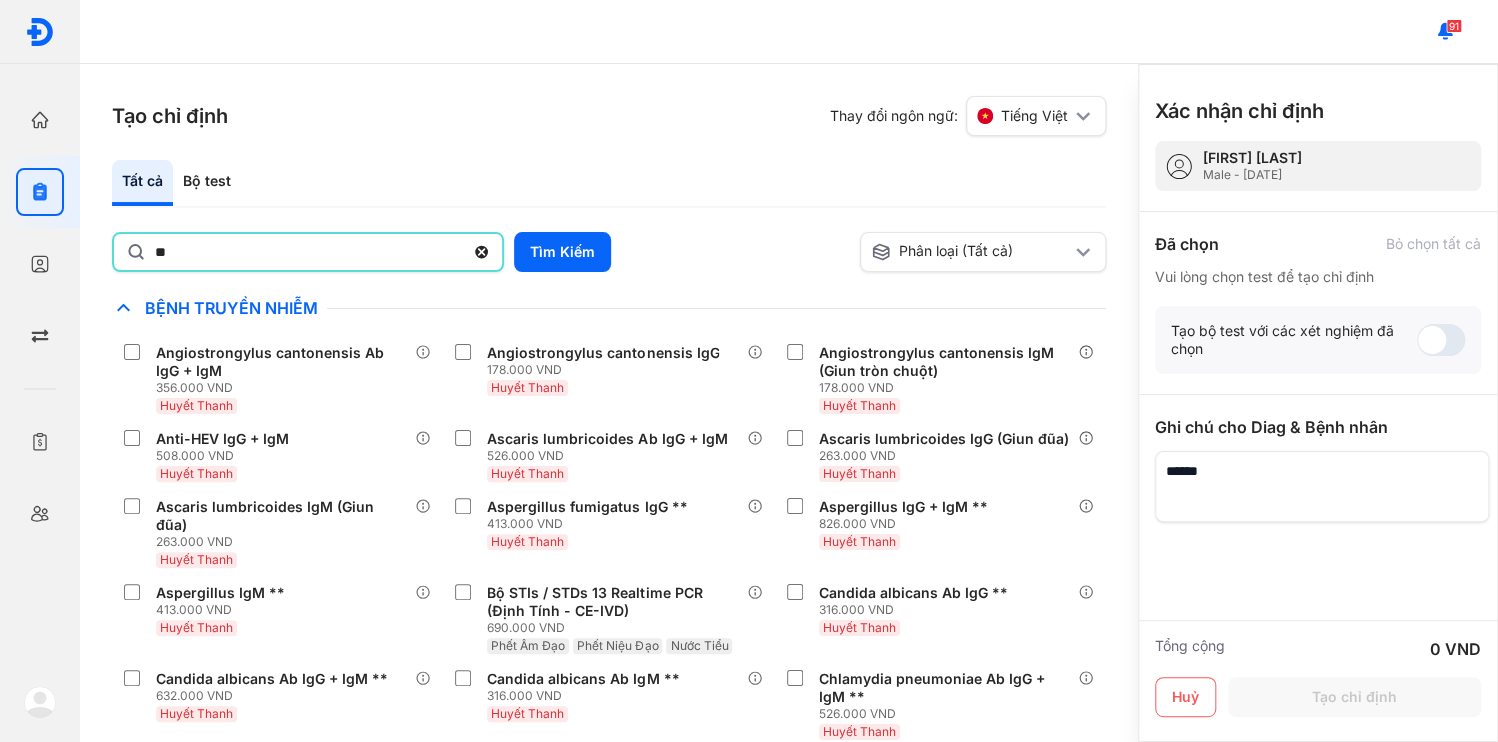 type on "**" 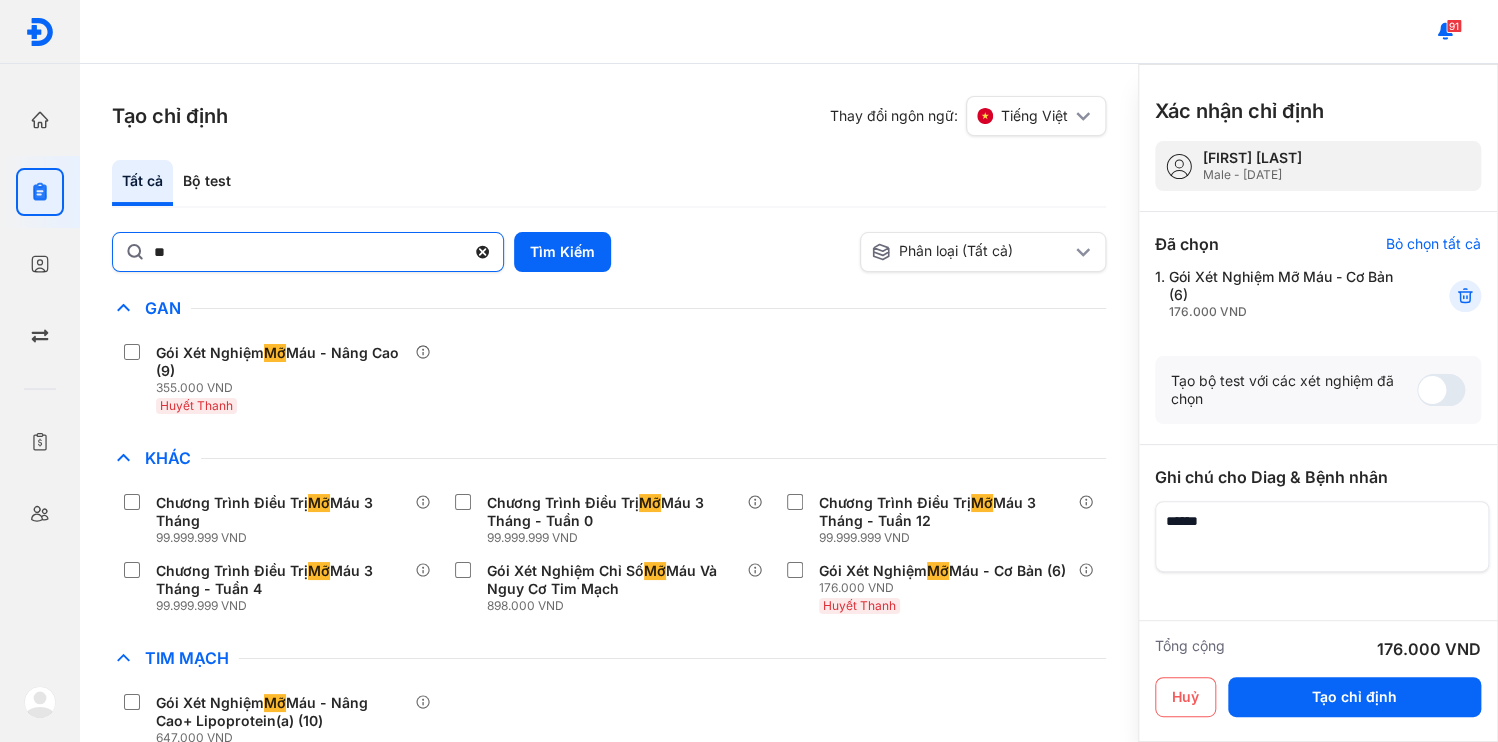 click 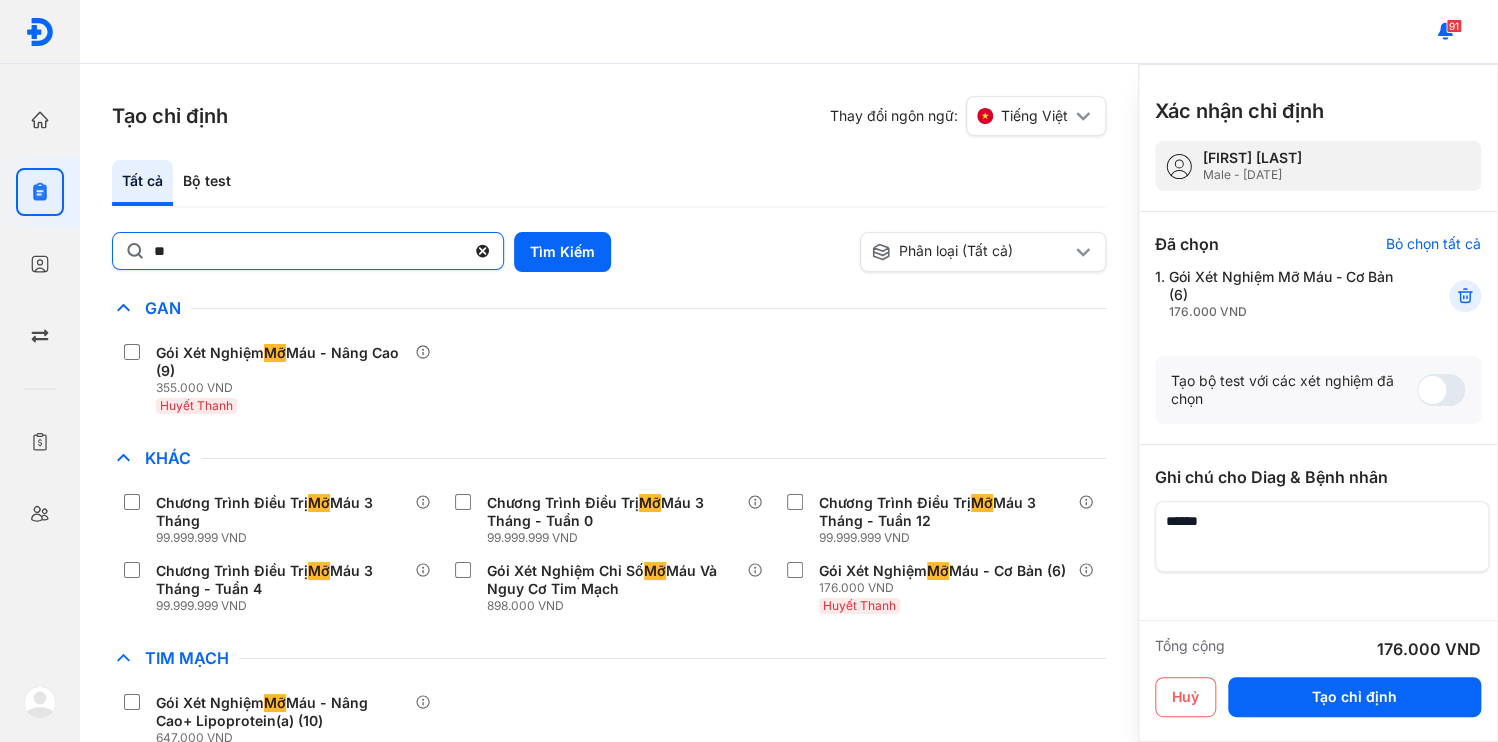 click on "**" 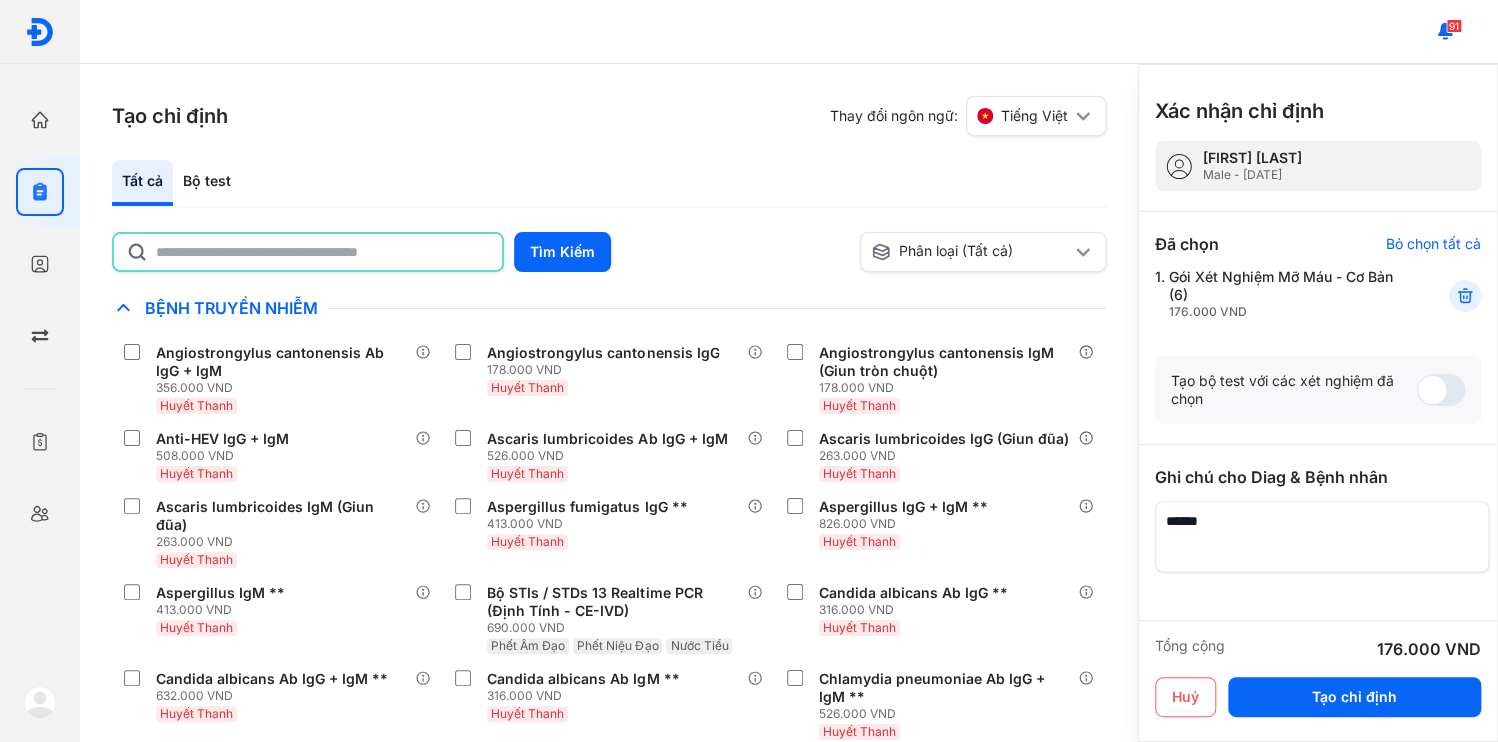 click 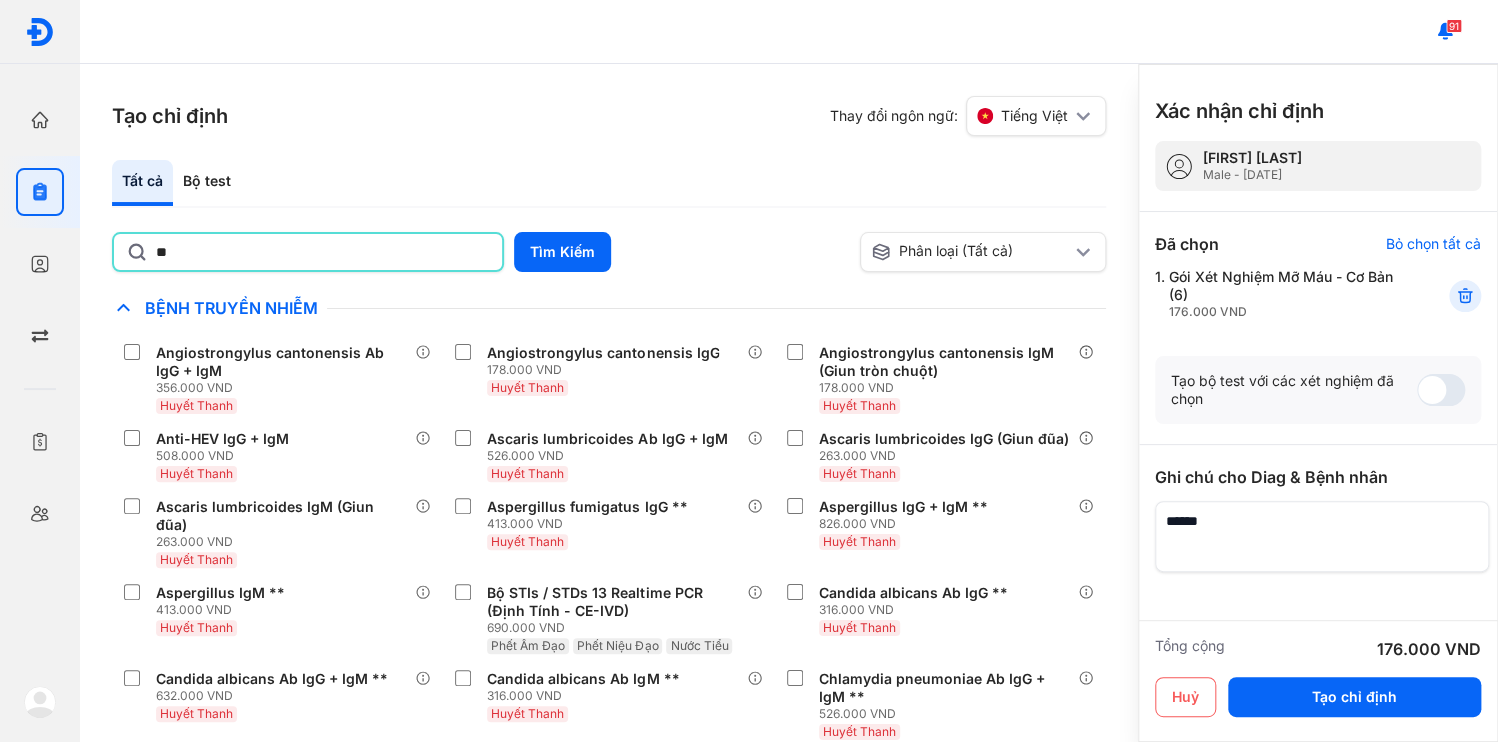 type on "*" 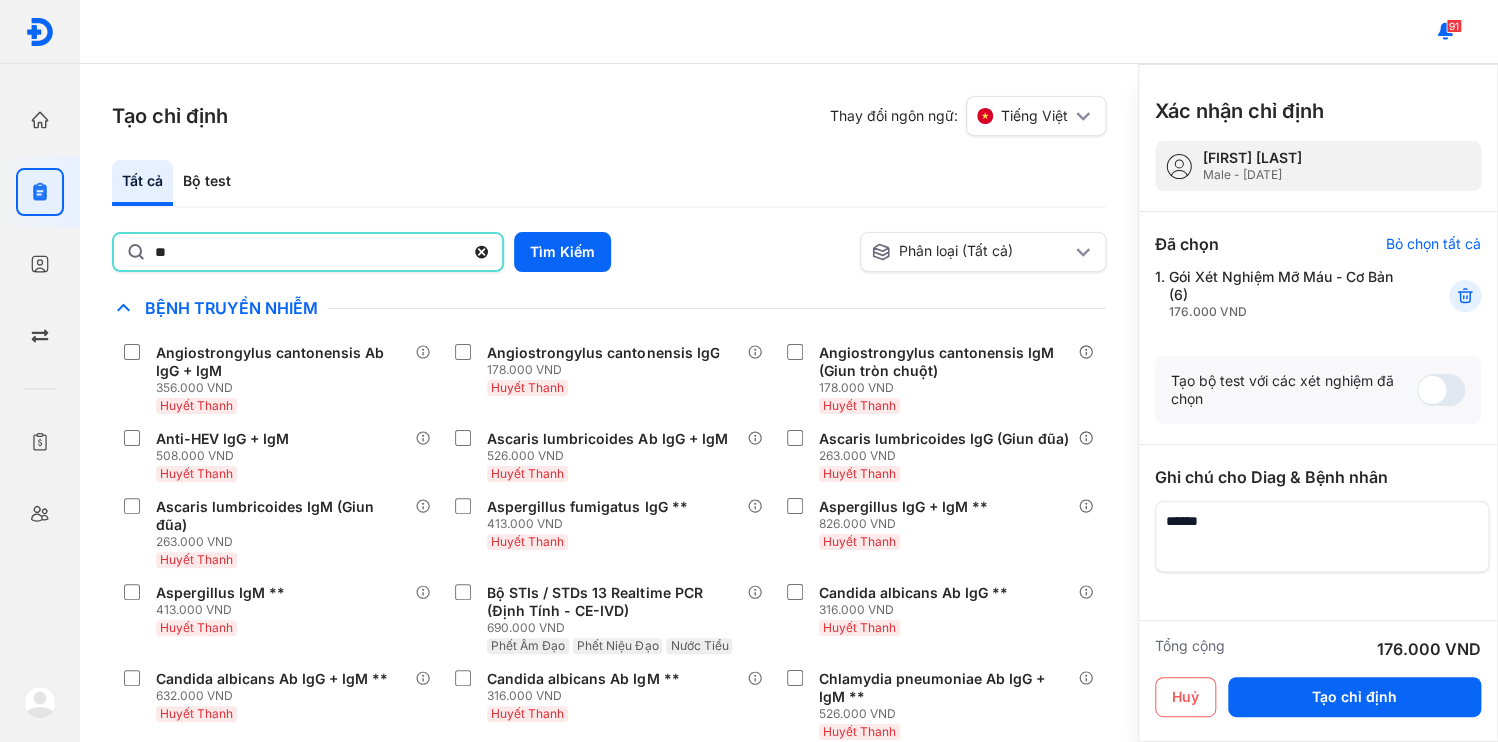 type on "*" 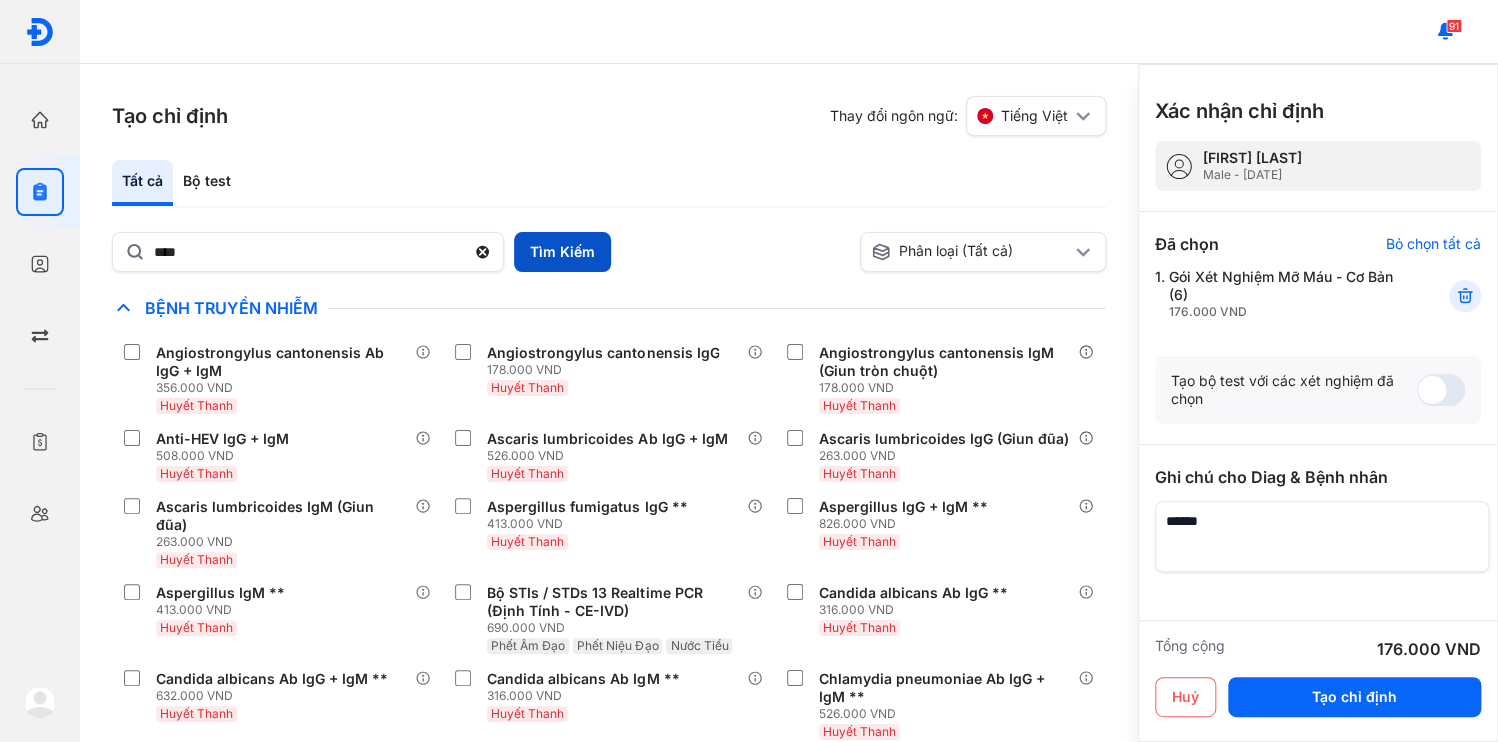 click on "Tìm Kiếm" at bounding box center [562, 252] 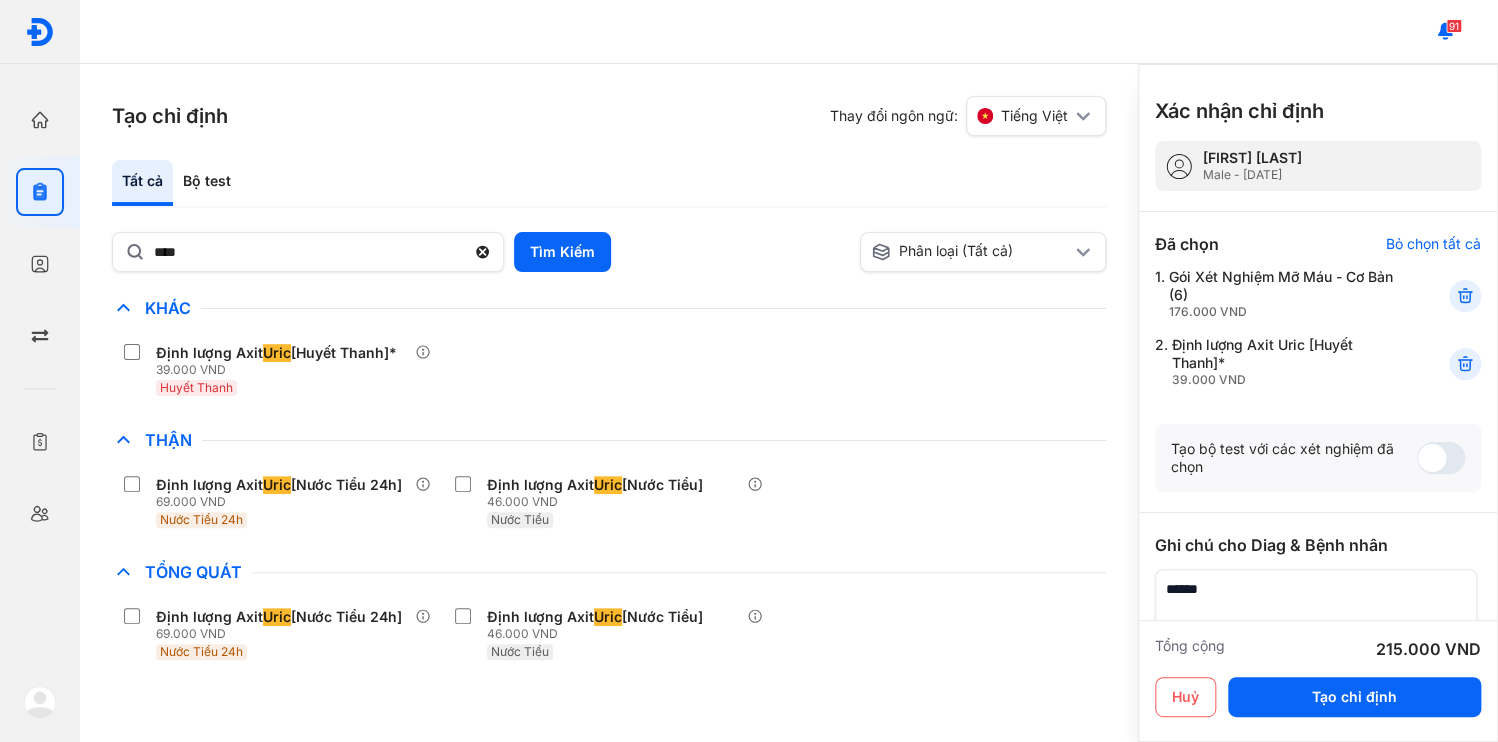 click at bounding box center (1316, 604) 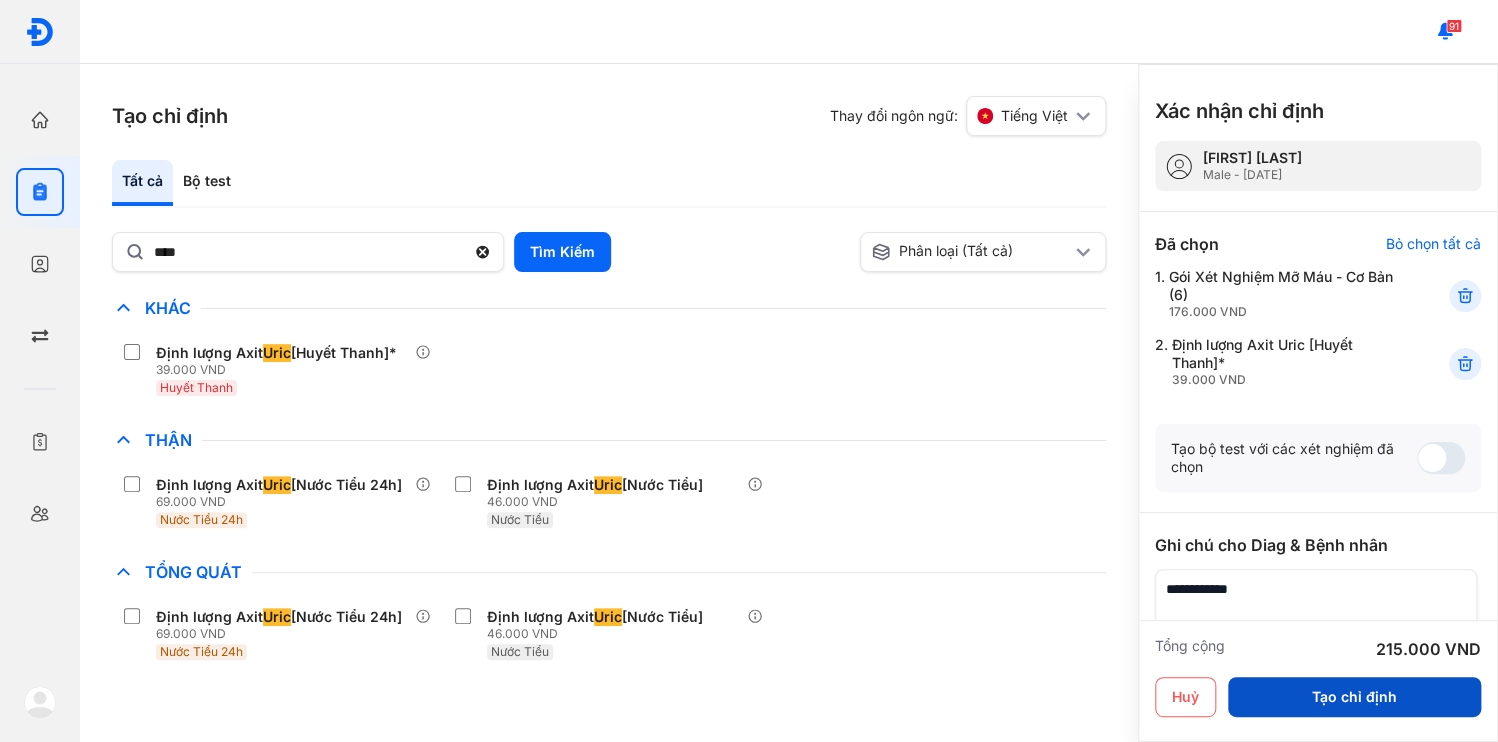 type on "**********" 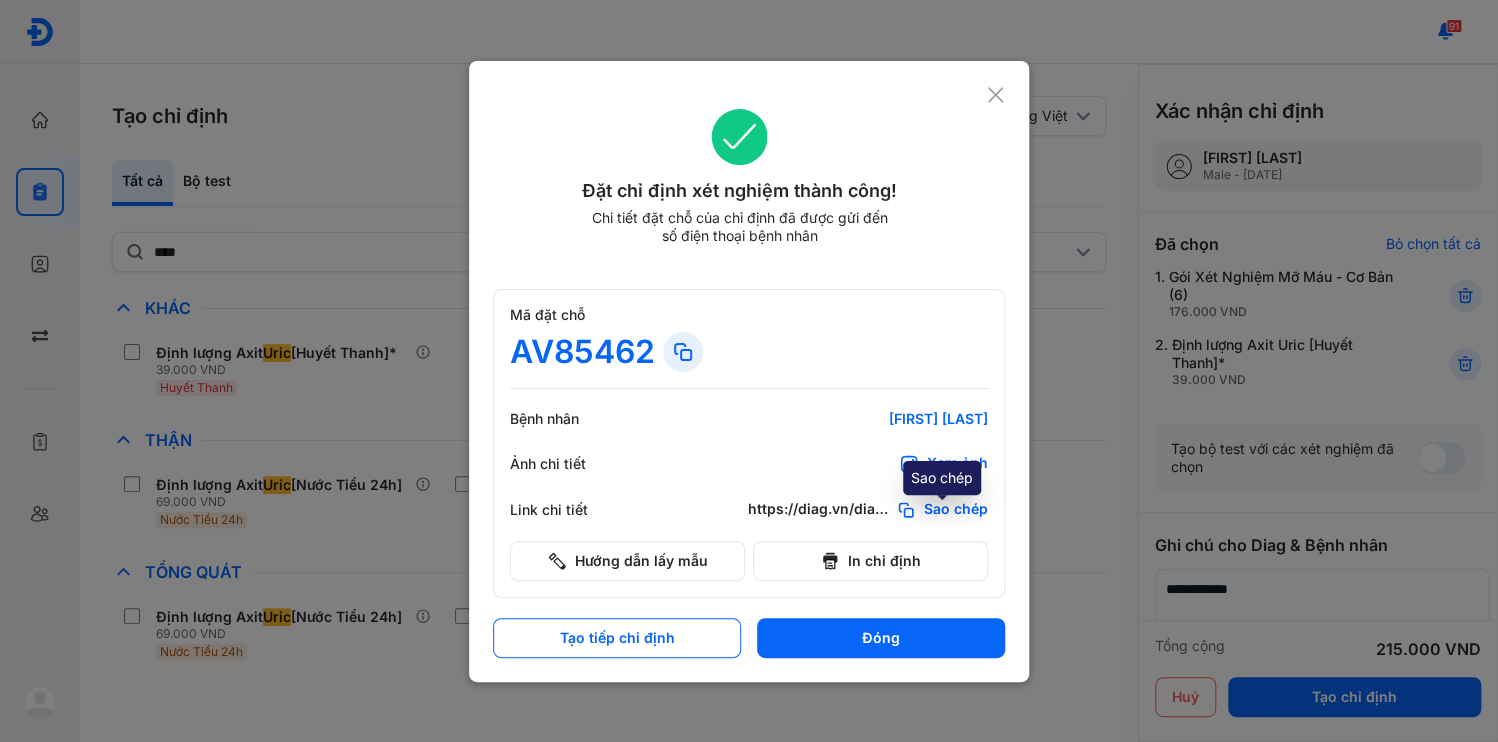click on "Sao chép" 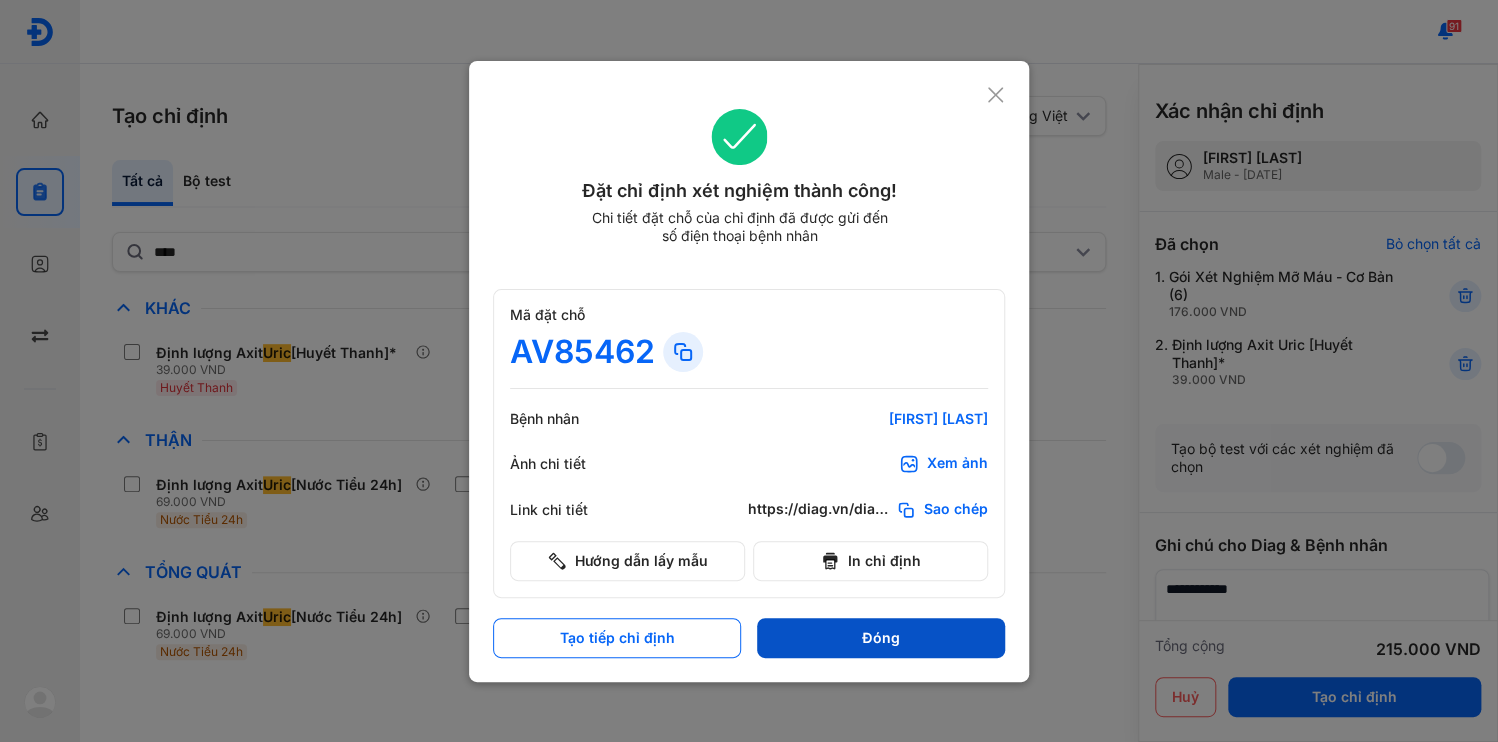 click on "Đóng" at bounding box center [881, 638] 